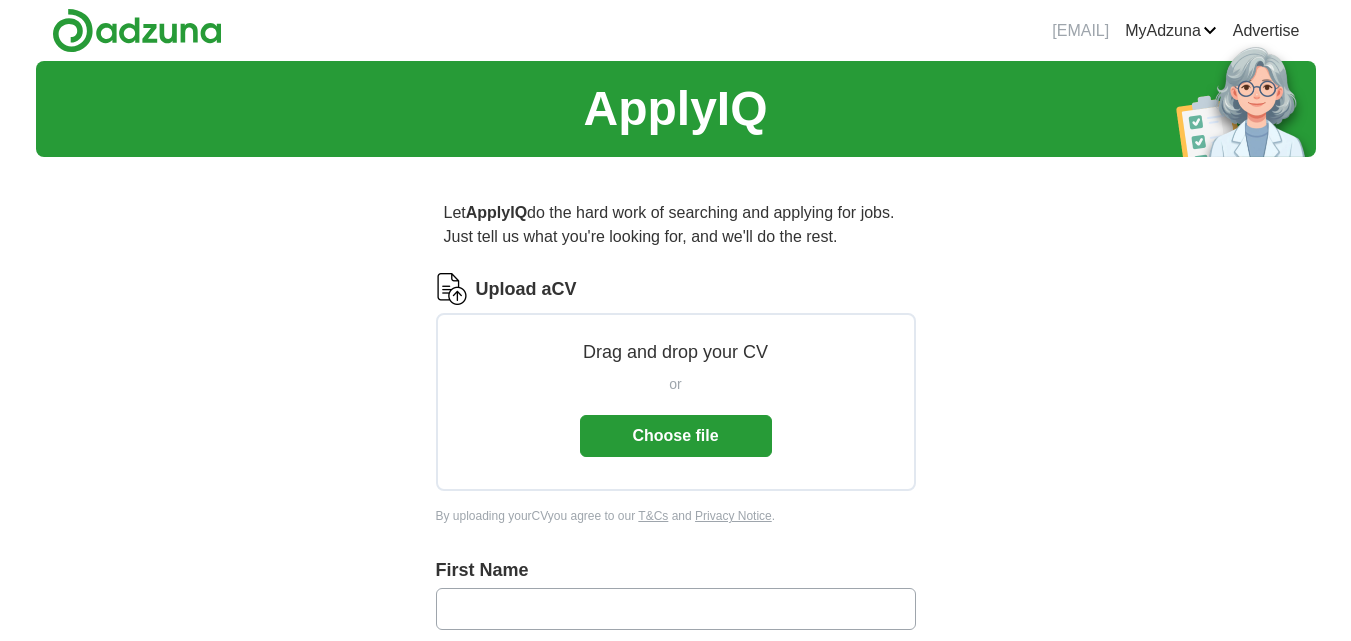 scroll, scrollTop: 0, scrollLeft: 0, axis: both 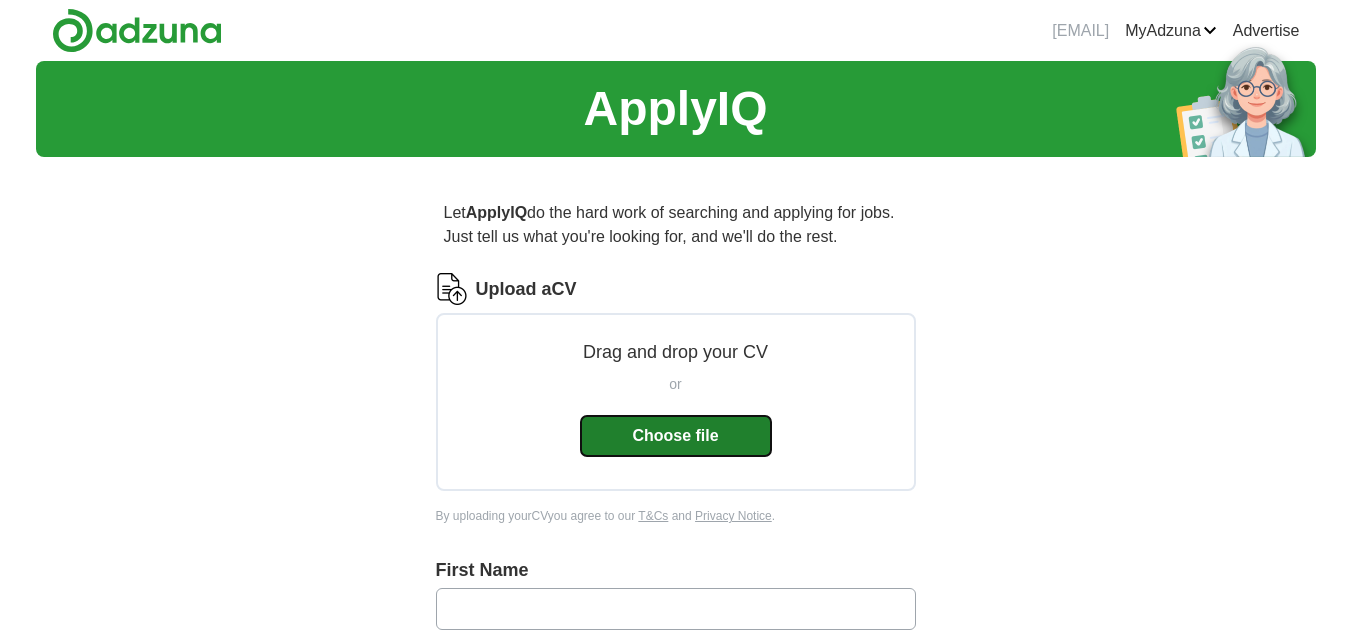 click on "Choose file" at bounding box center [676, 436] 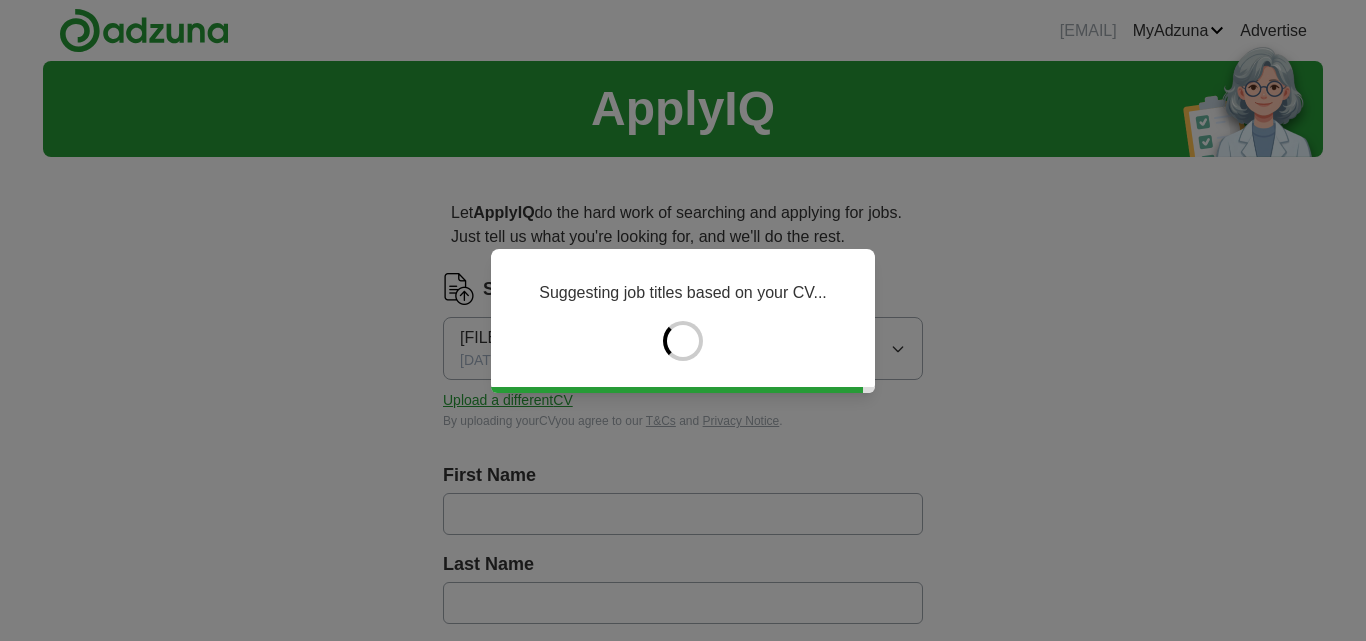 type on "*******" 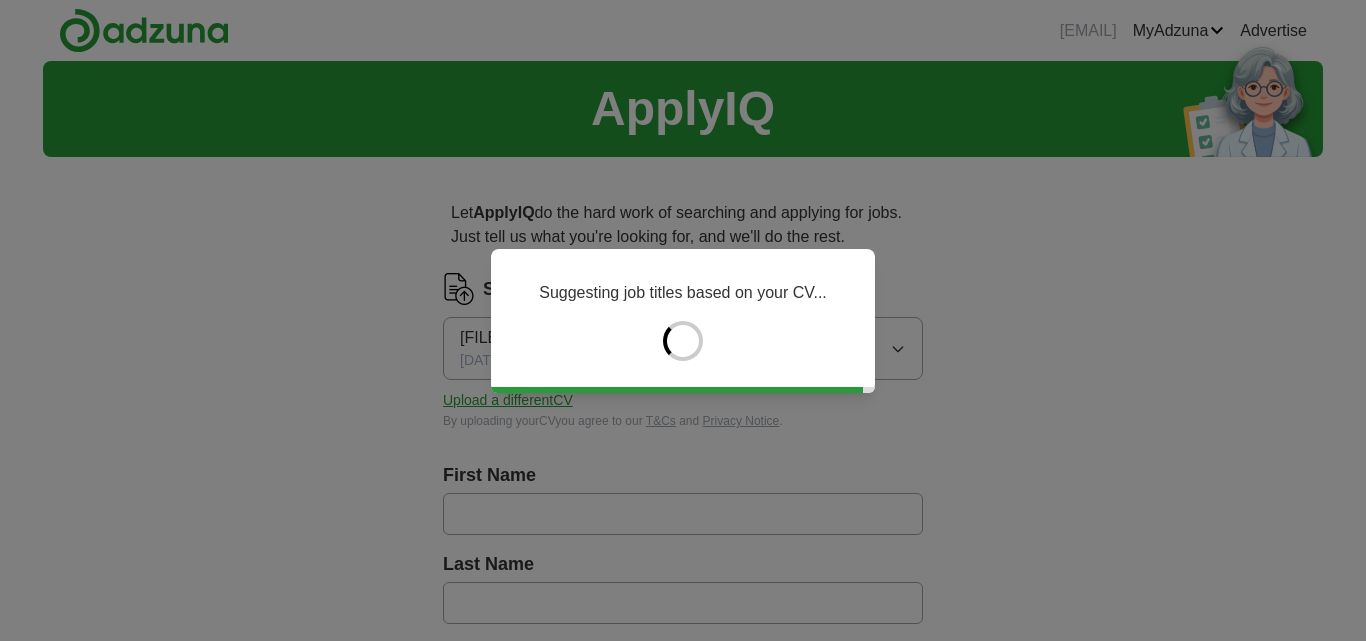 type on "**********" 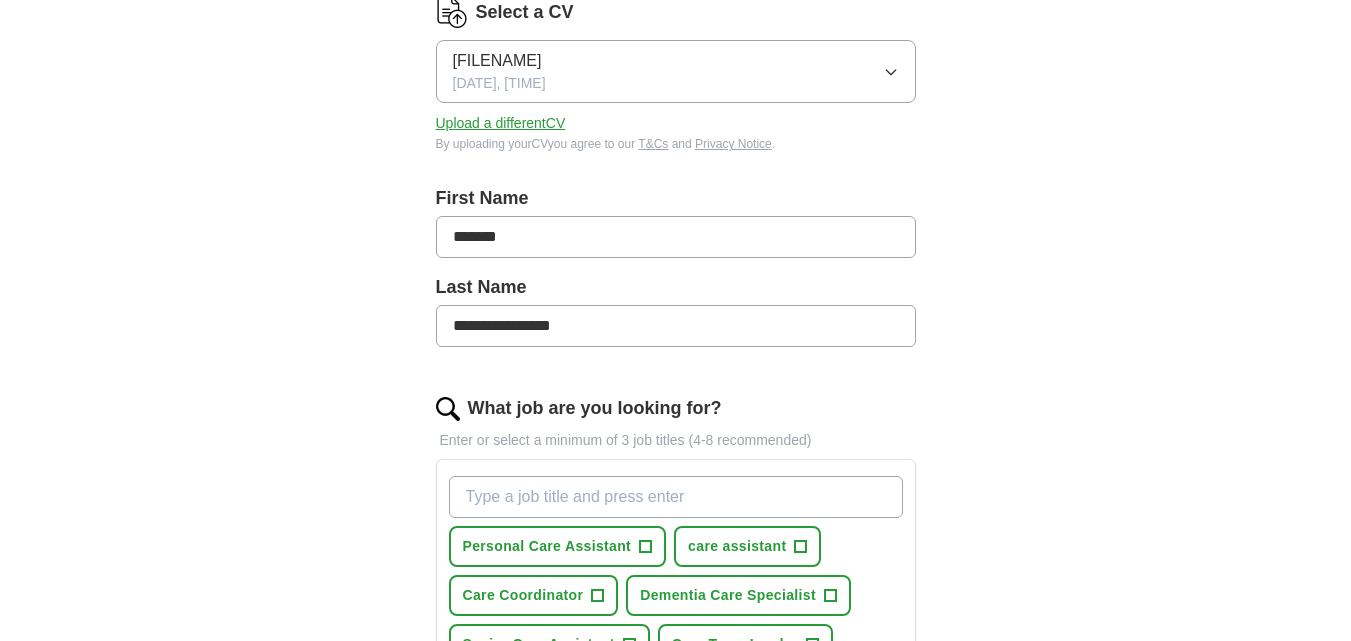 scroll, scrollTop: 300, scrollLeft: 0, axis: vertical 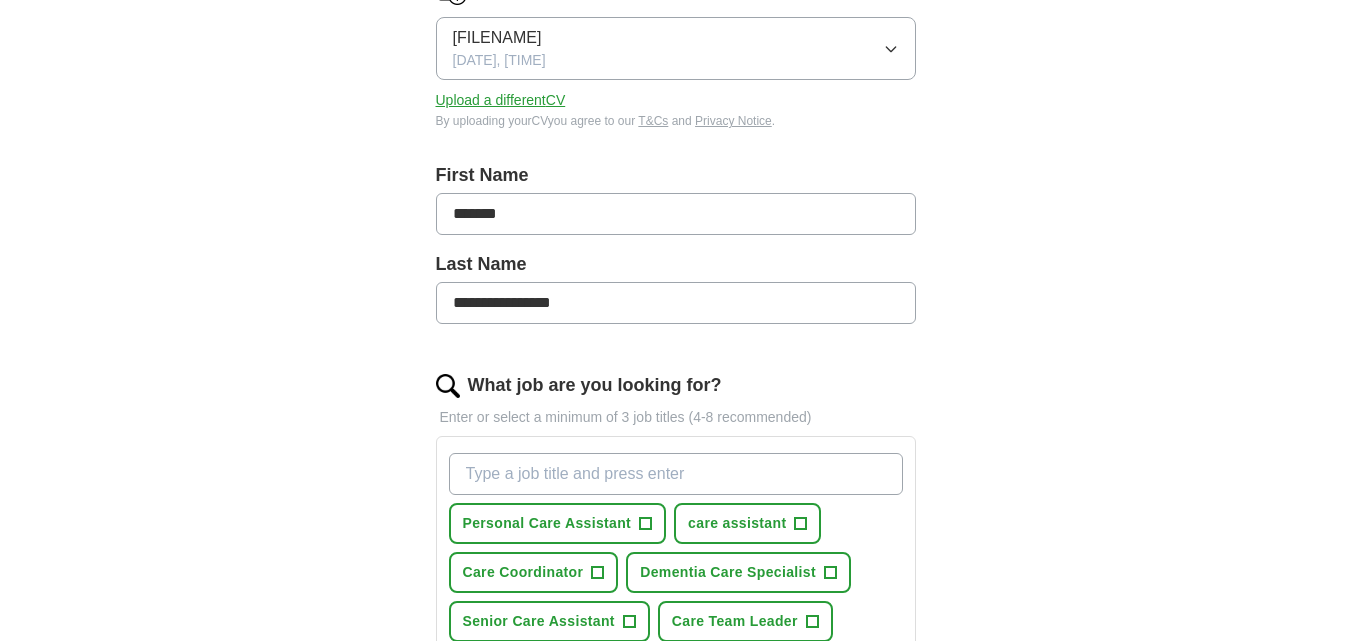 drag, startPoint x: 651, startPoint y: 307, endPoint x: 335, endPoint y: 304, distance: 316.01425 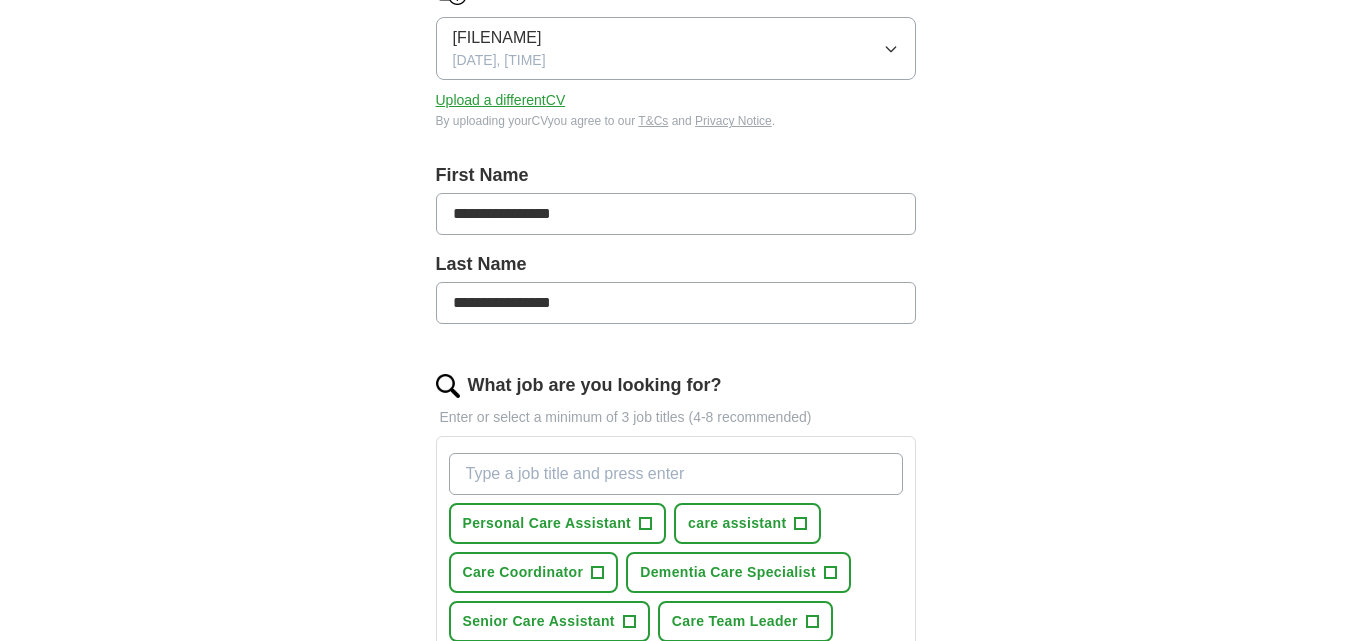 type on "**********" 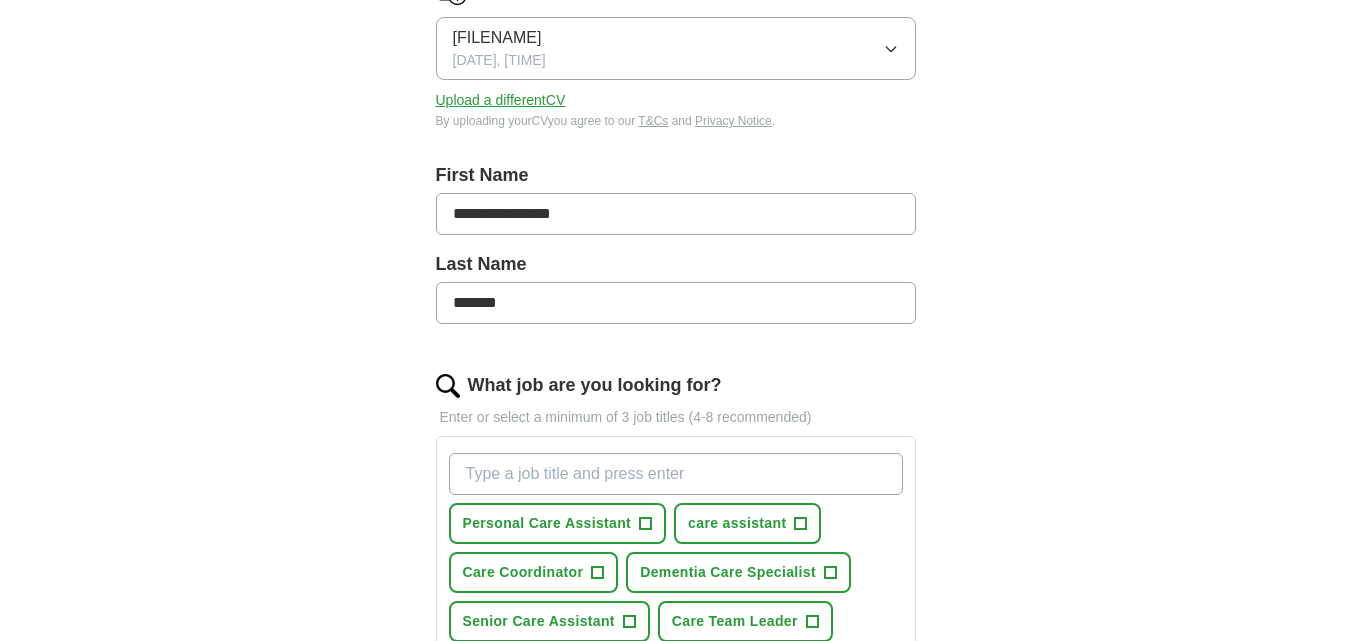type on "*******" 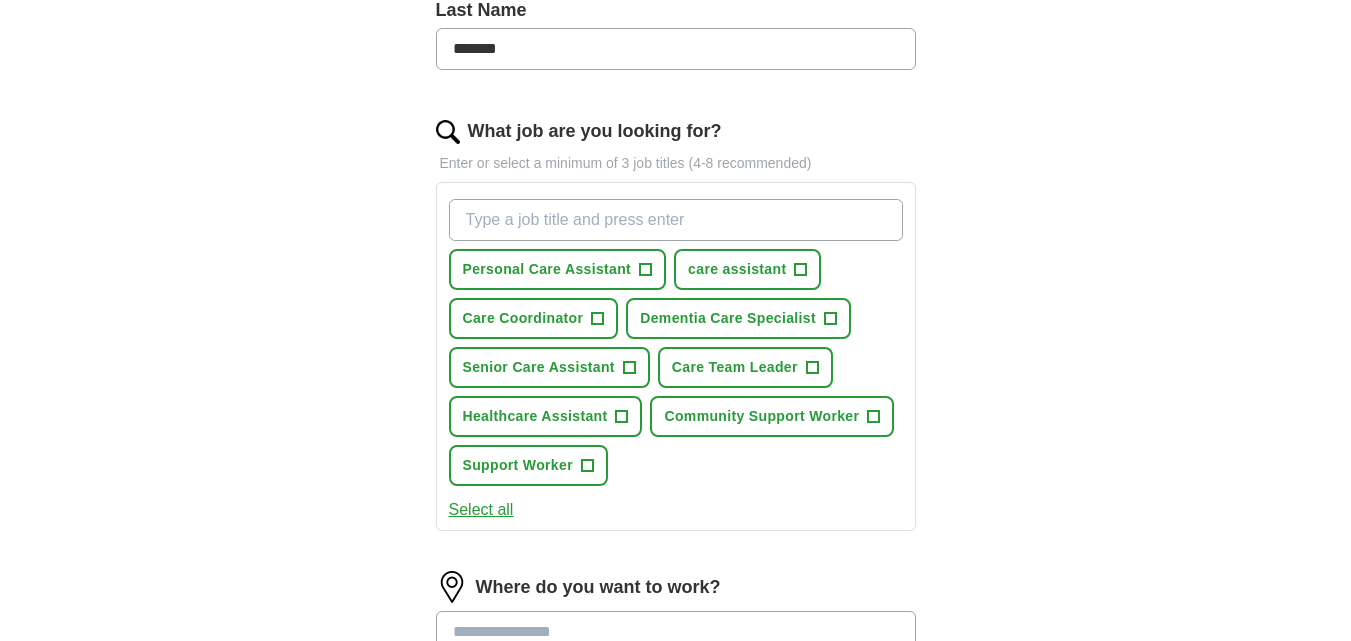 scroll, scrollTop: 600, scrollLeft: 0, axis: vertical 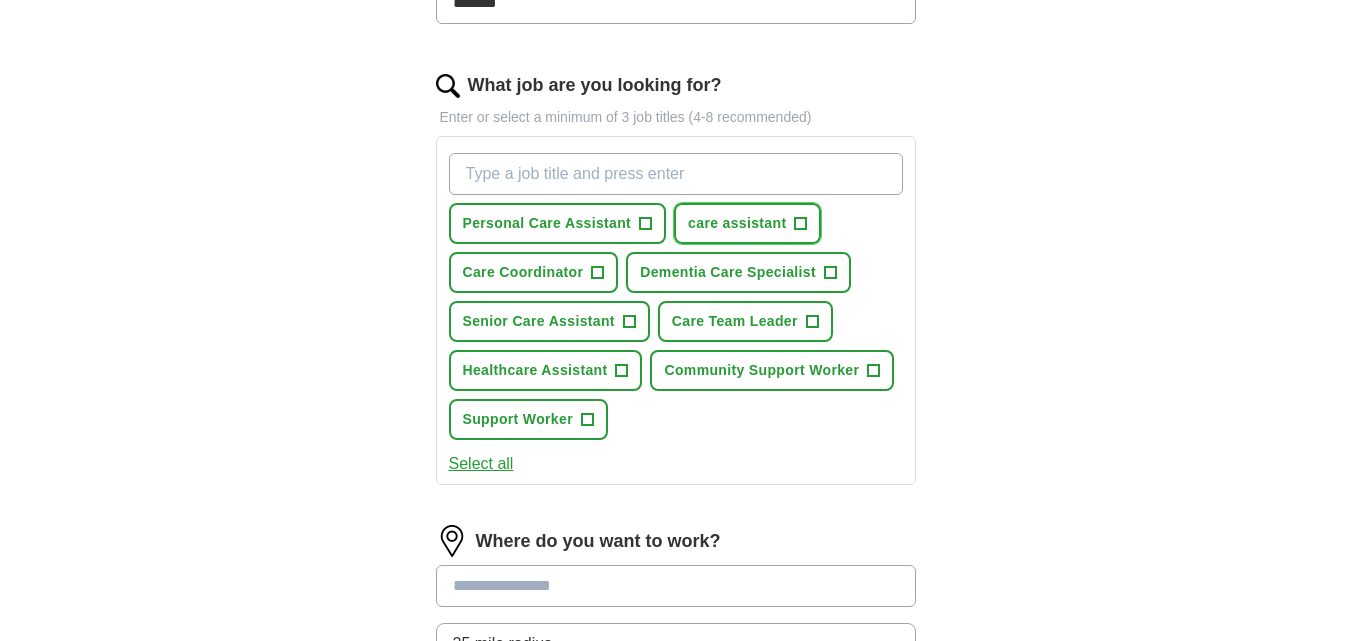click on "+" at bounding box center [800, 223] 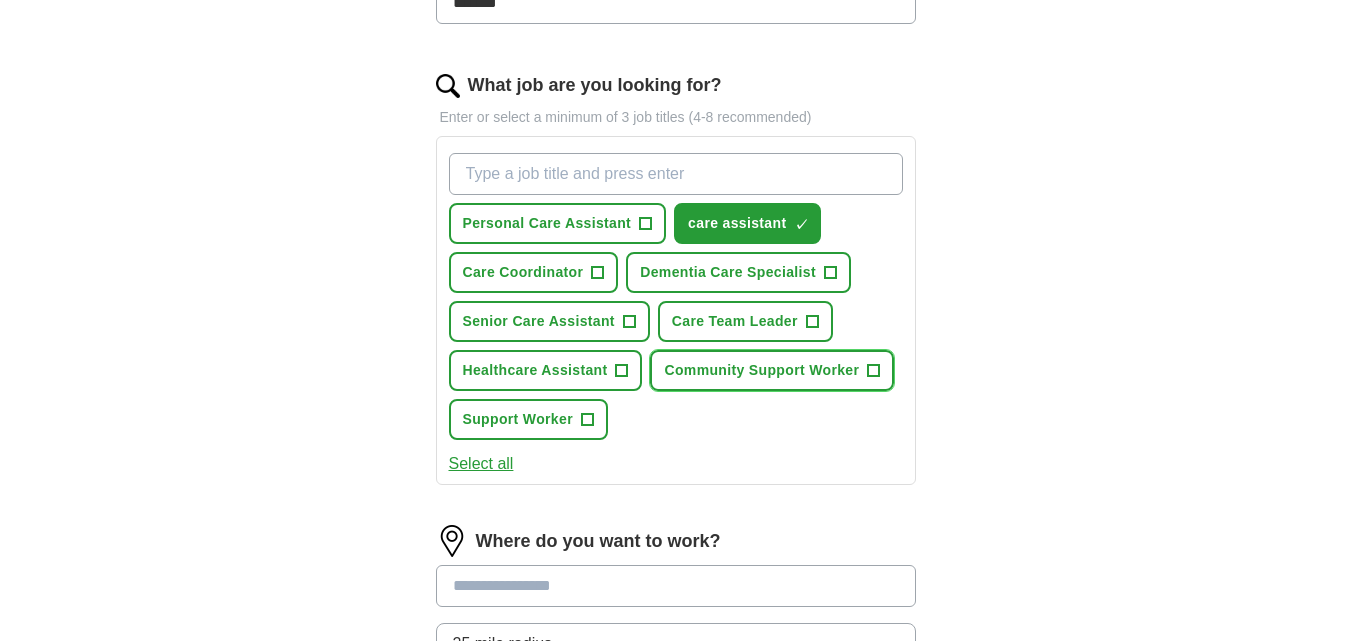 click on "Community Support Worker" at bounding box center (761, 370) 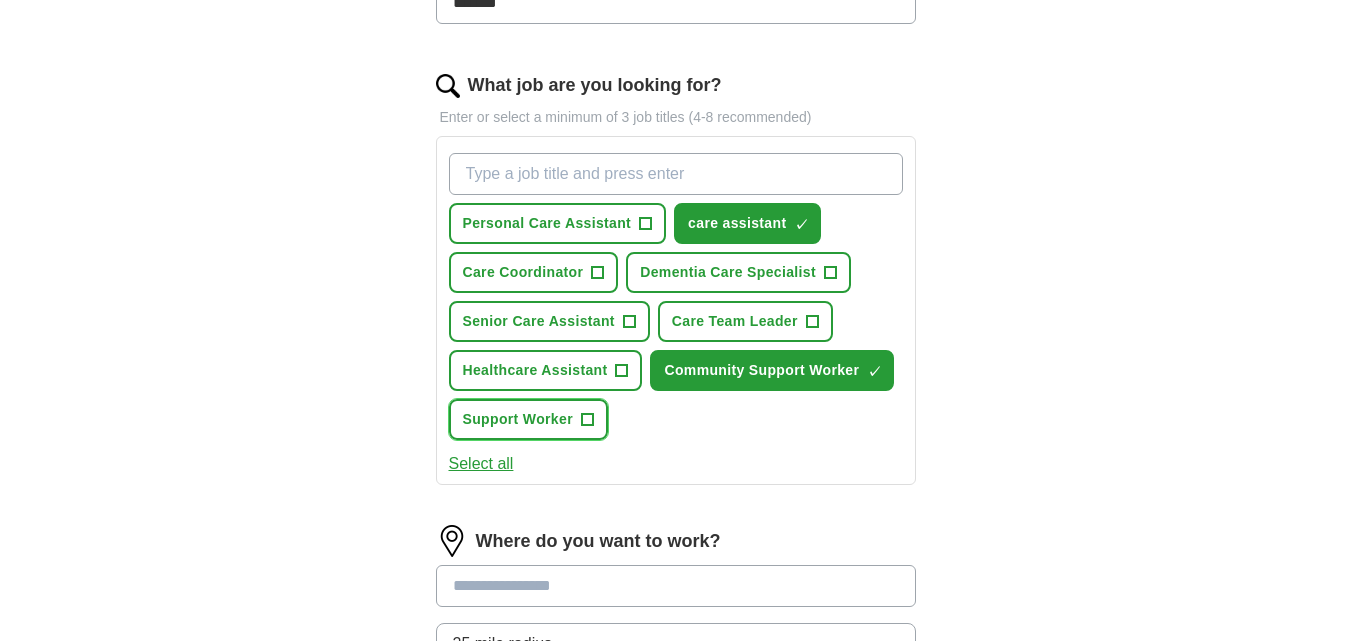 click on "Support Worker +" at bounding box center [528, 419] 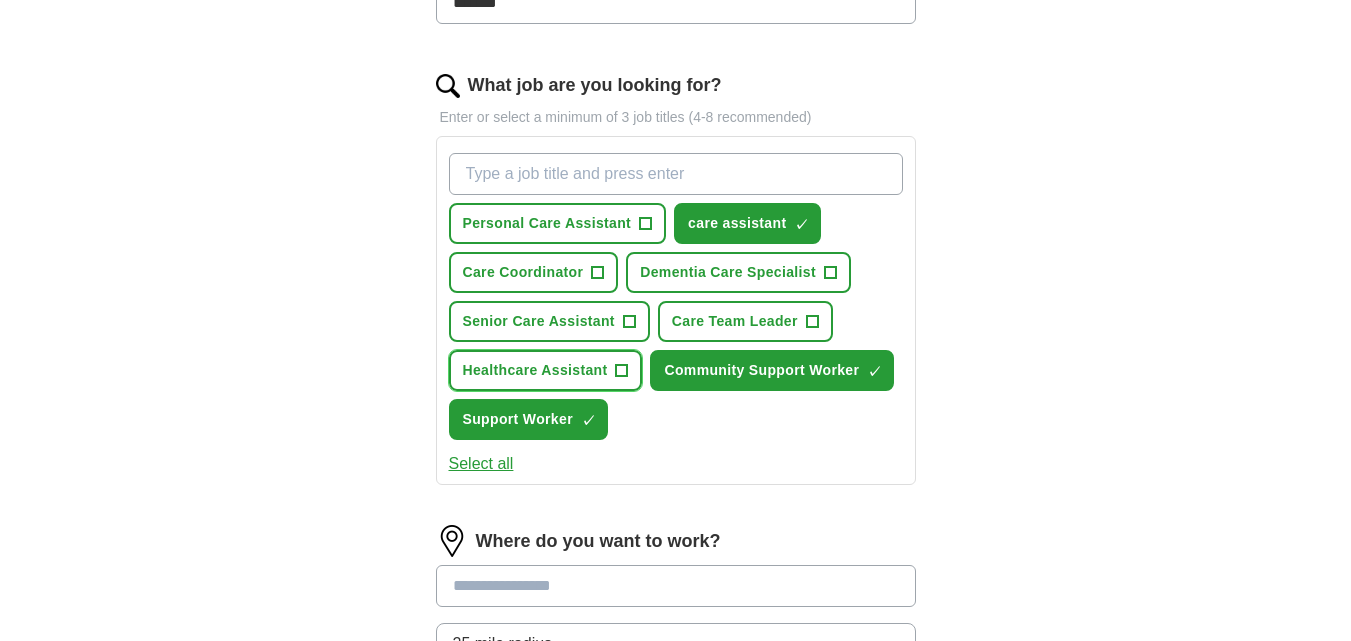 click on "Healthcare Assistant +" at bounding box center [546, 370] 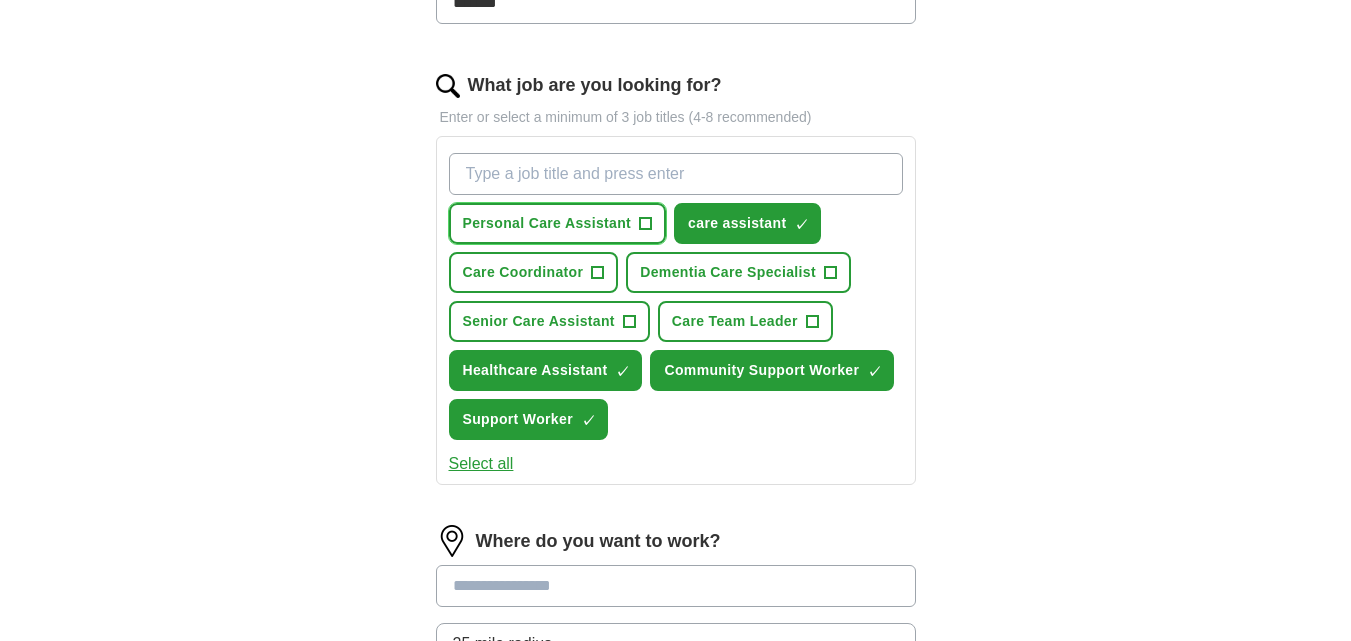 click on "Personal Care Assistant" at bounding box center [547, 223] 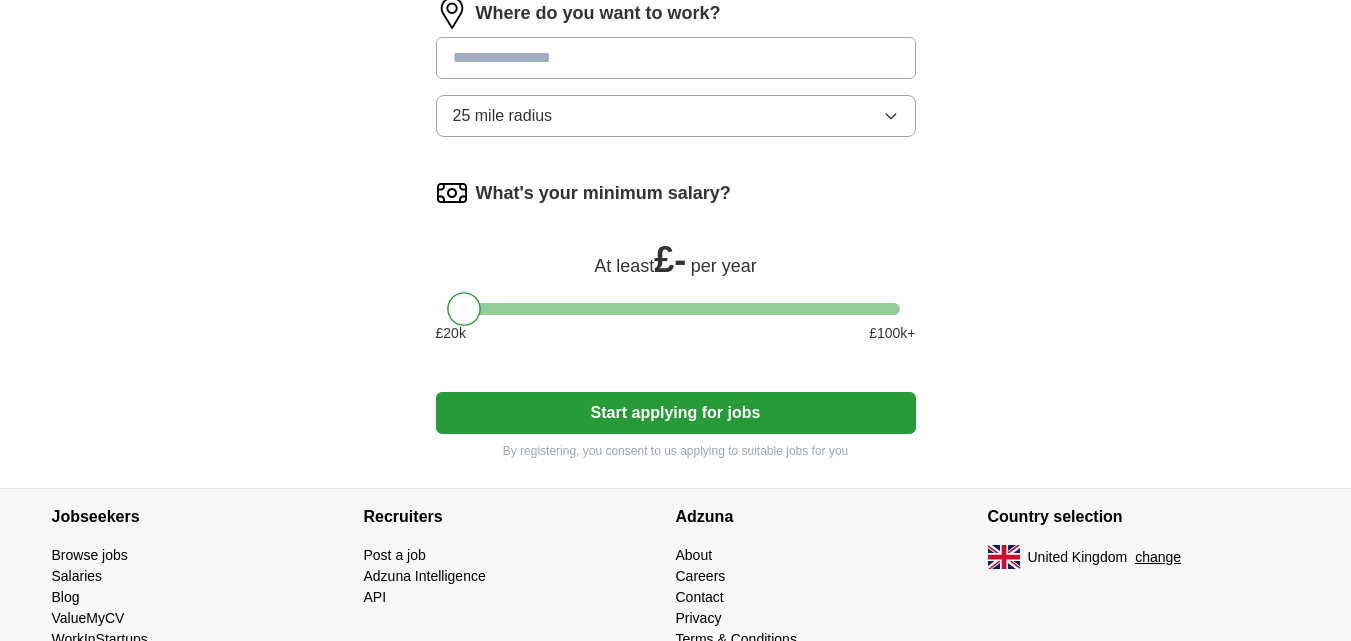 scroll, scrollTop: 1177, scrollLeft: 0, axis: vertical 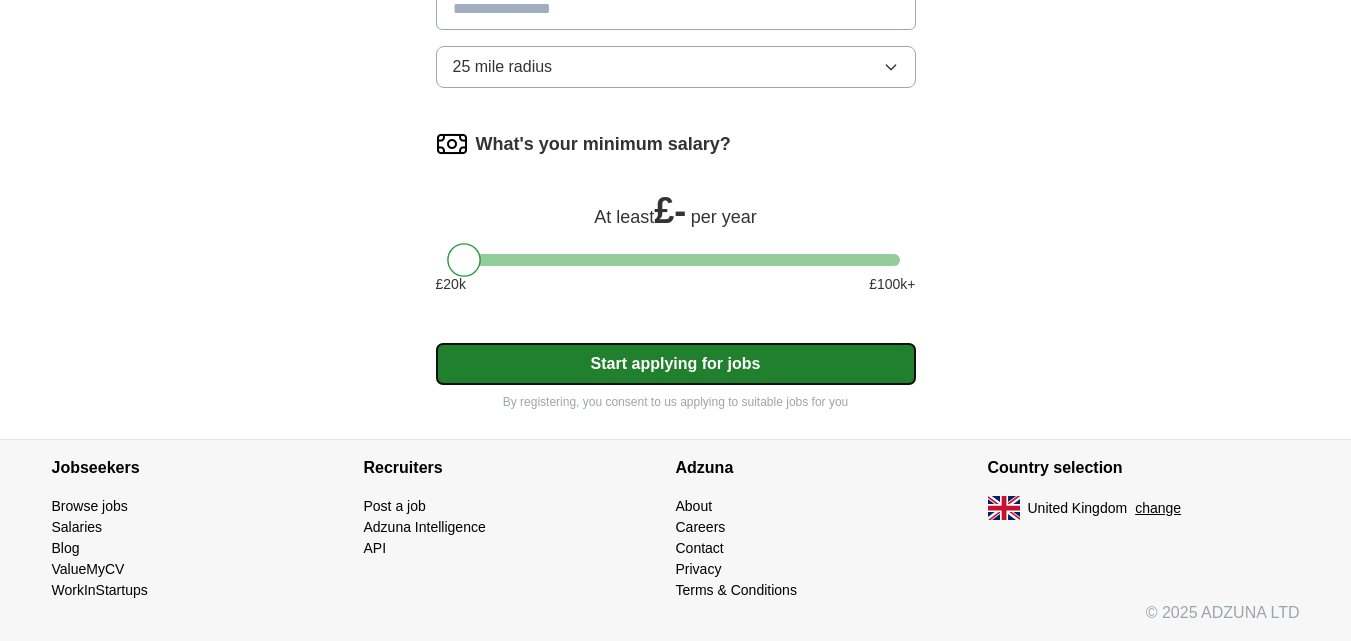 click on "Start applying for jobs" at bounding box center (676, 364) 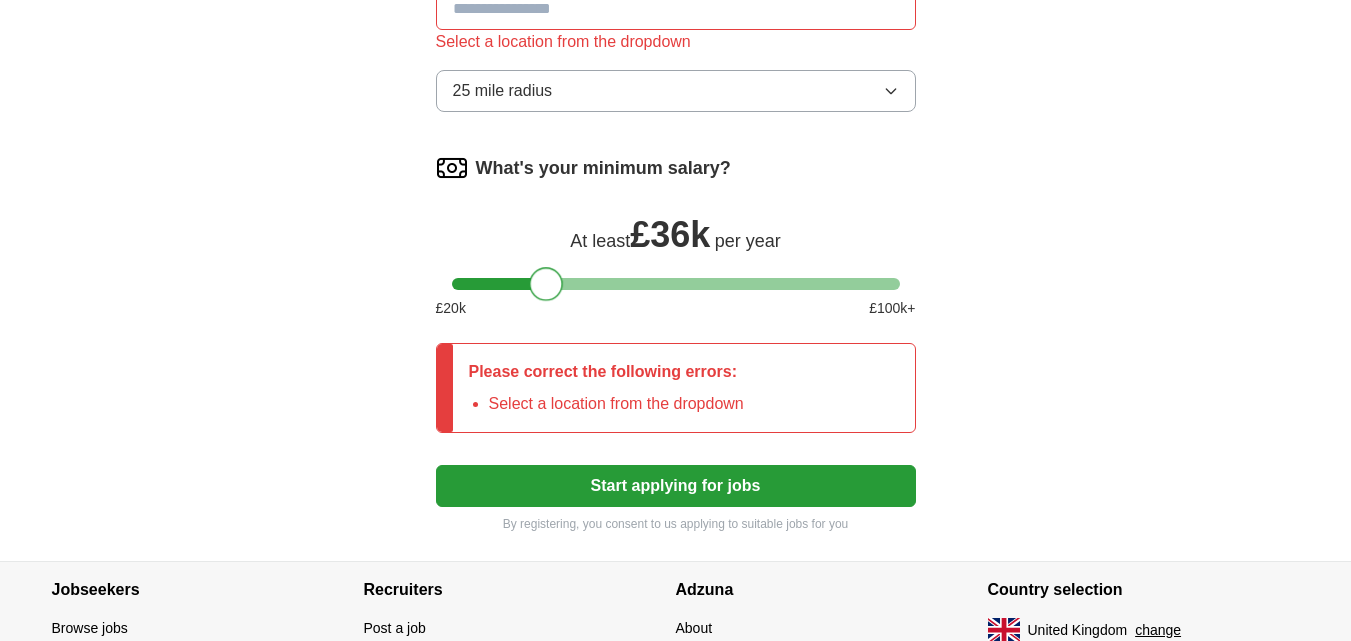 drag, startPoint x: 457, startPoint y: 280, endPoint x: 540, endPoint y: 285, distance: 83.15047 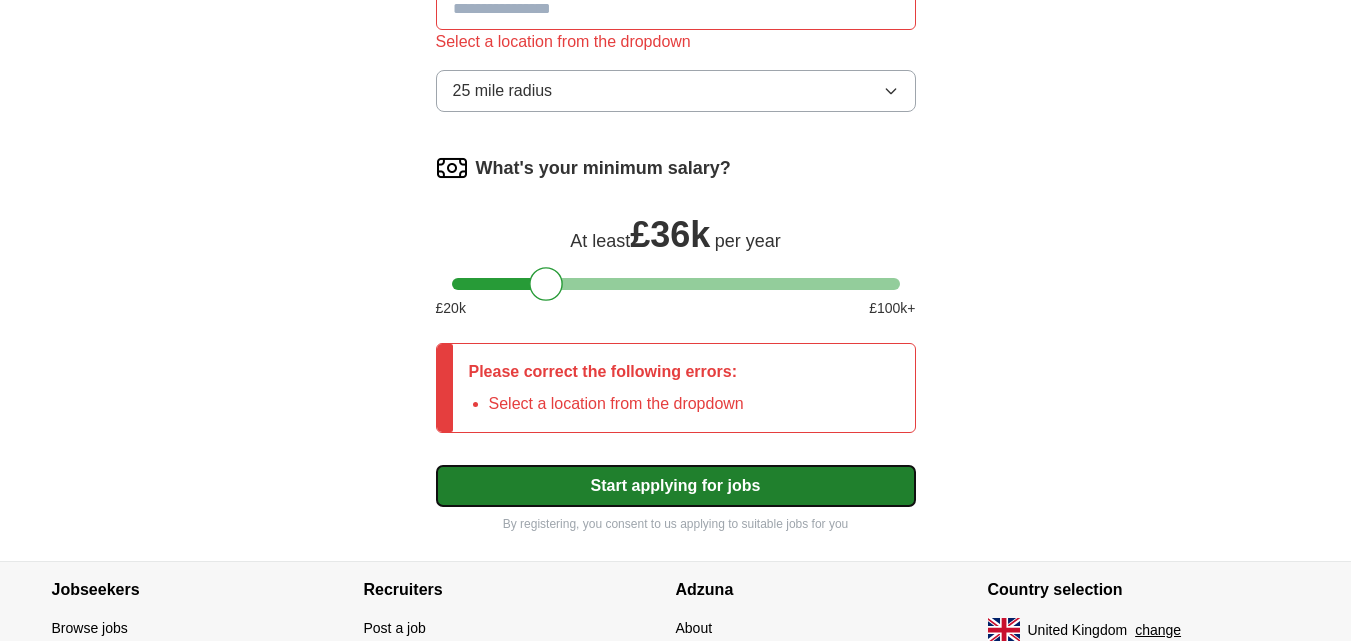 click on "Start applying for jobs" at bounding box center [676, 486] 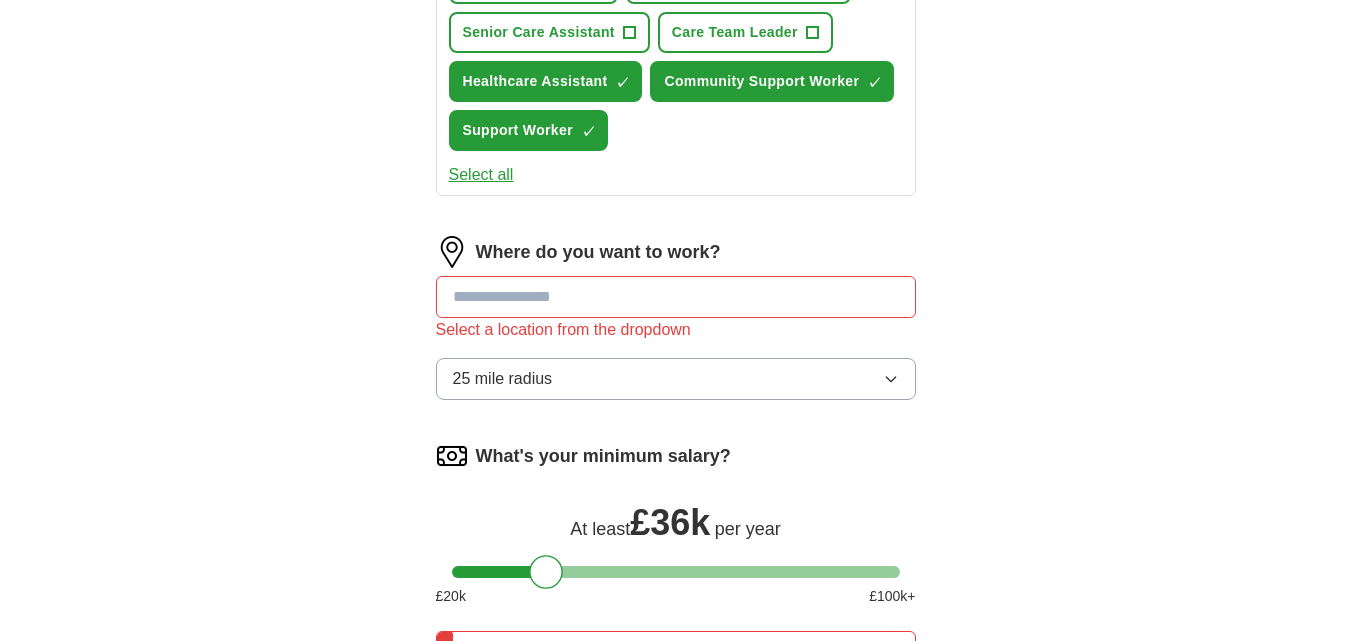 scroll, scrollTop: 877, scrollLeft: 0, axis: vertical 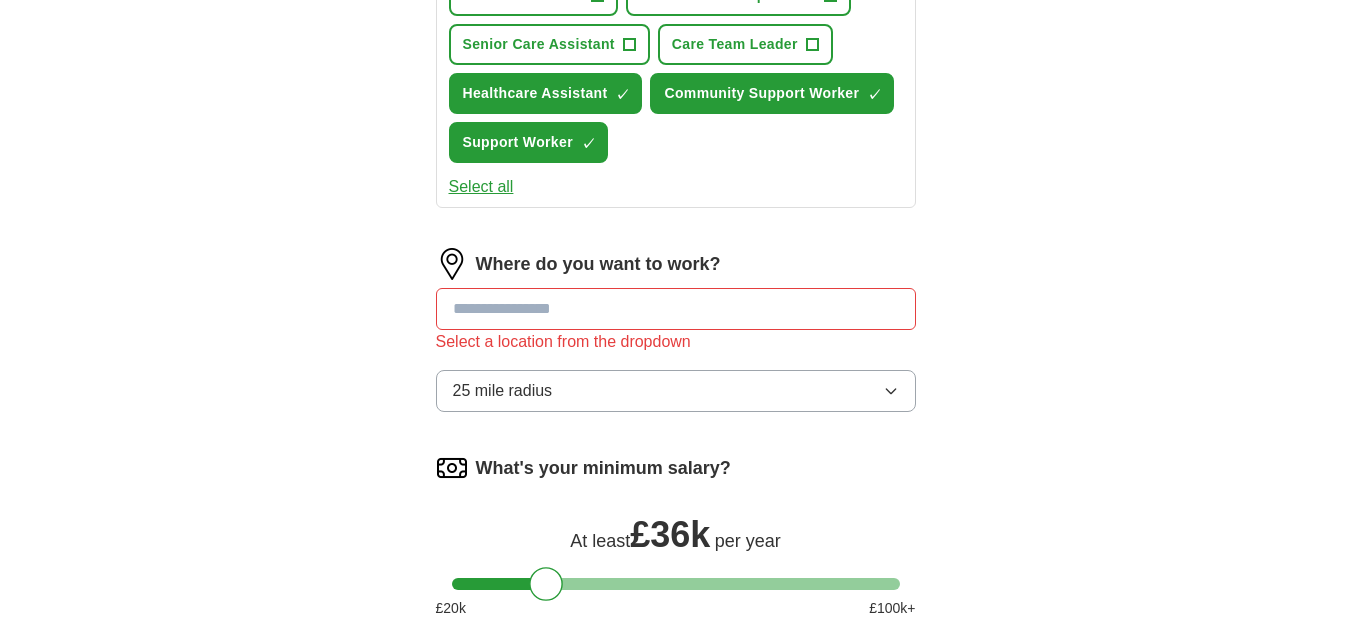 click at bounding box center [676, 309] 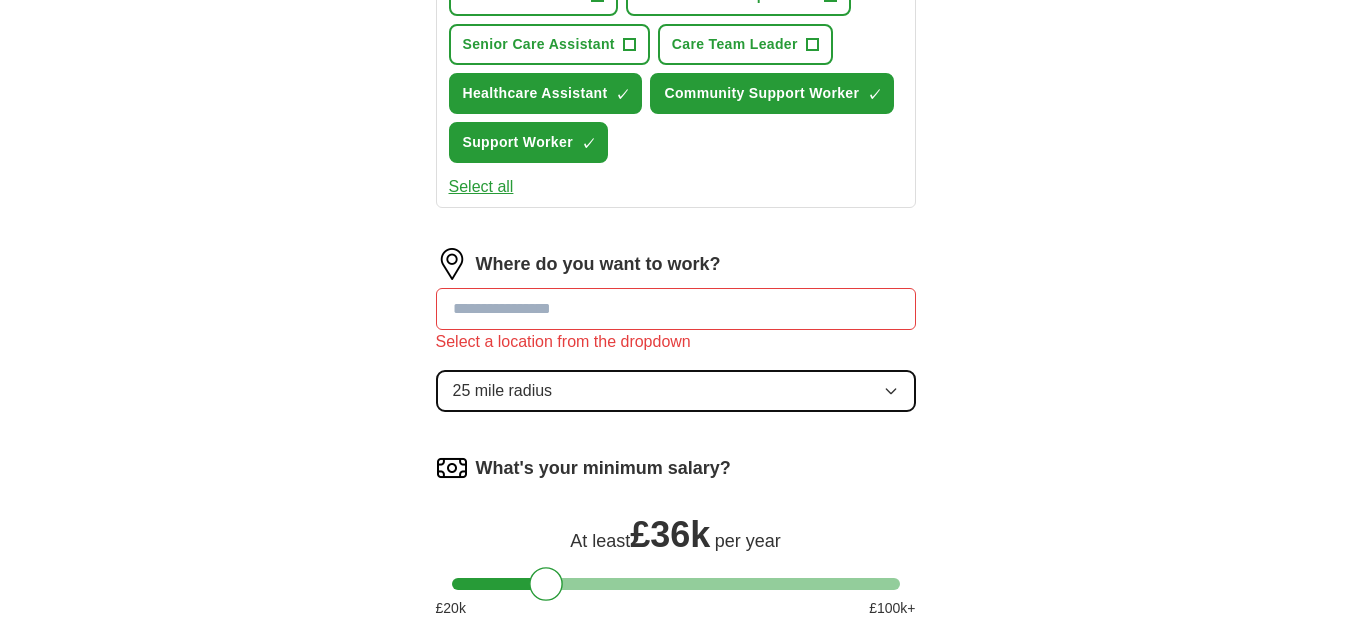 click on "25 mile radius" at bounding box center (676, 391) 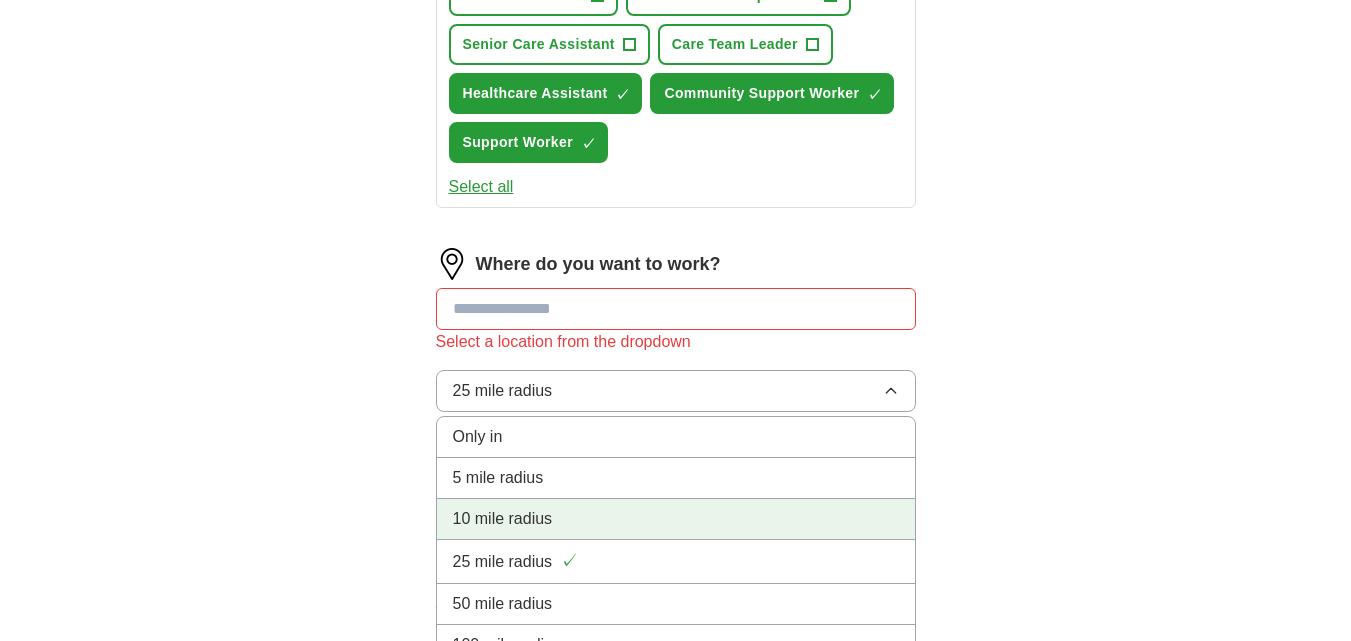 click on "10 mile radius" at bounding box center [676, 519] 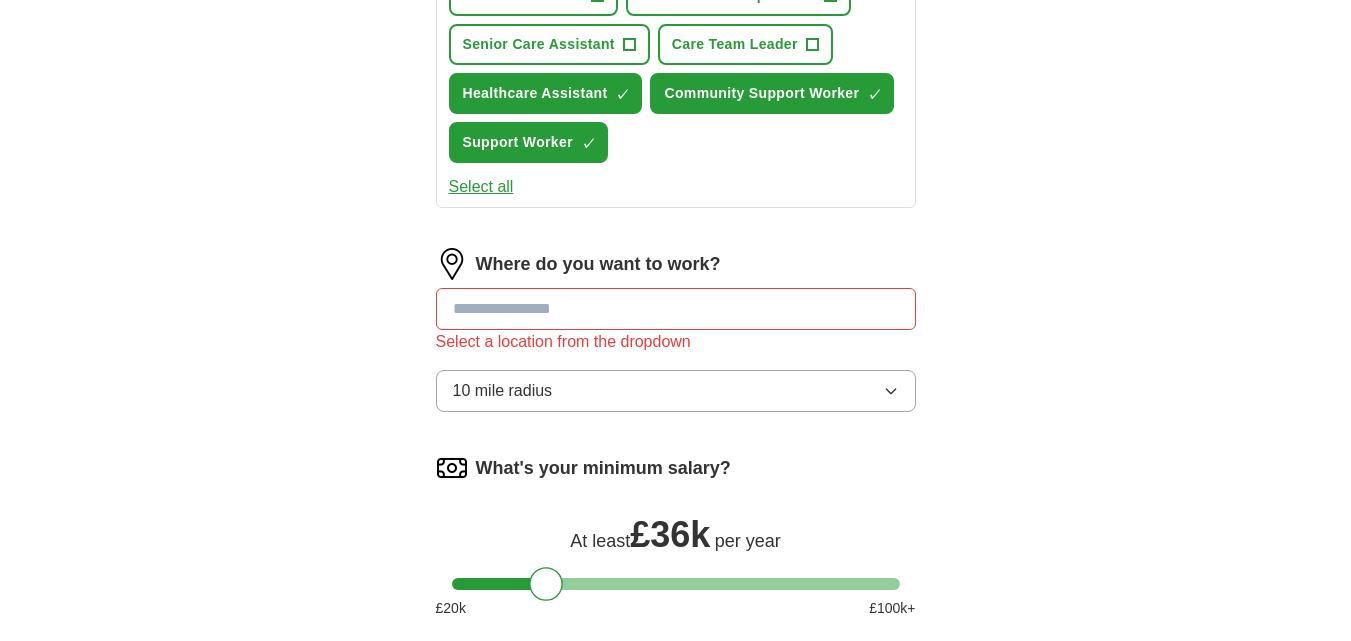 click at bounding box center [452, 264] 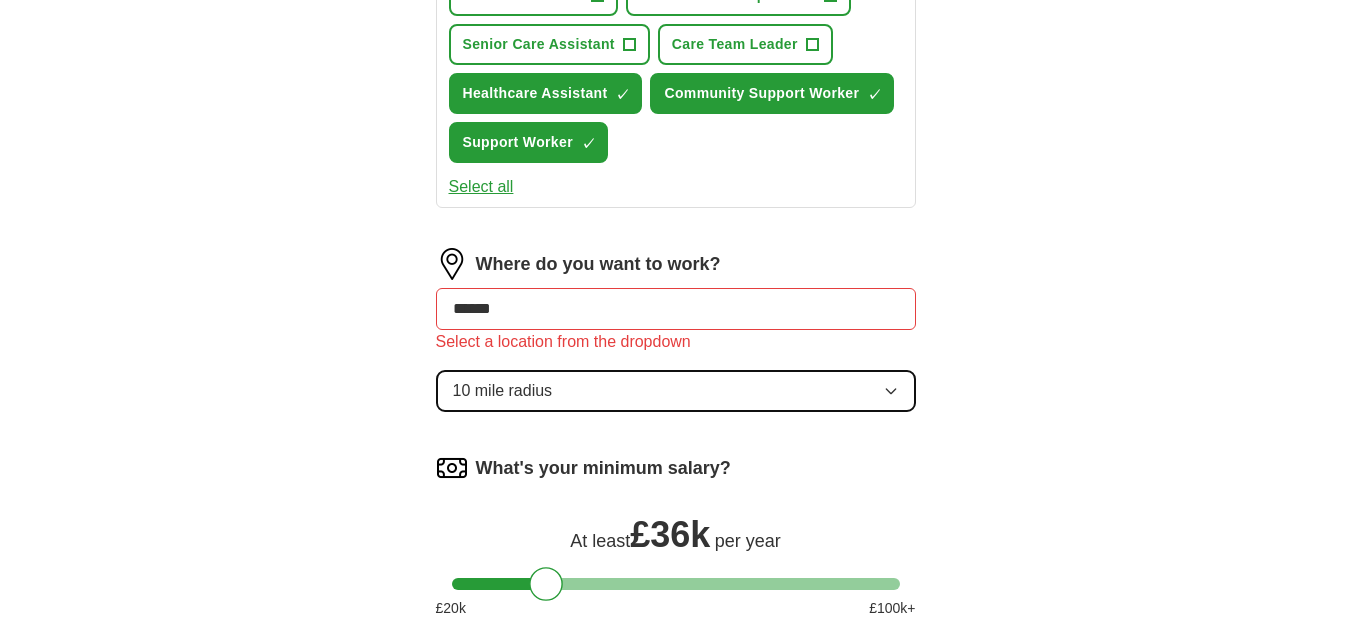 click on "10 mile radius" at bounding box center [676, 391] 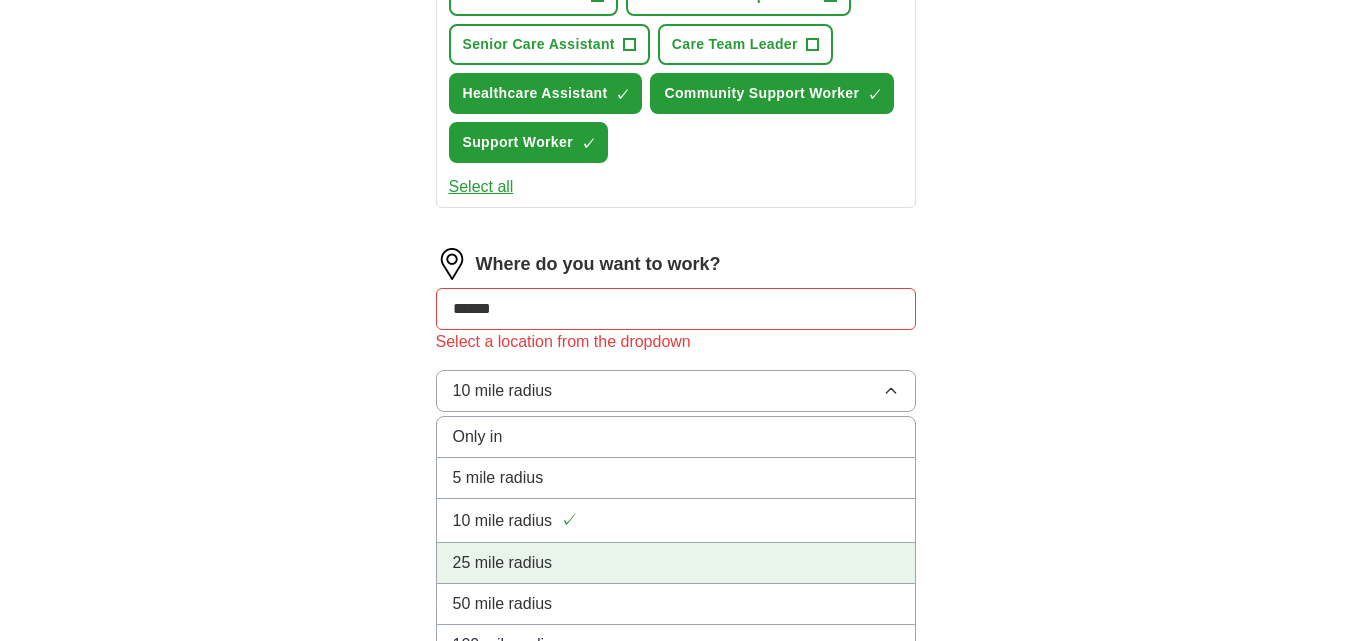 click on "25 mile radius" at bounding box center (676, 563) 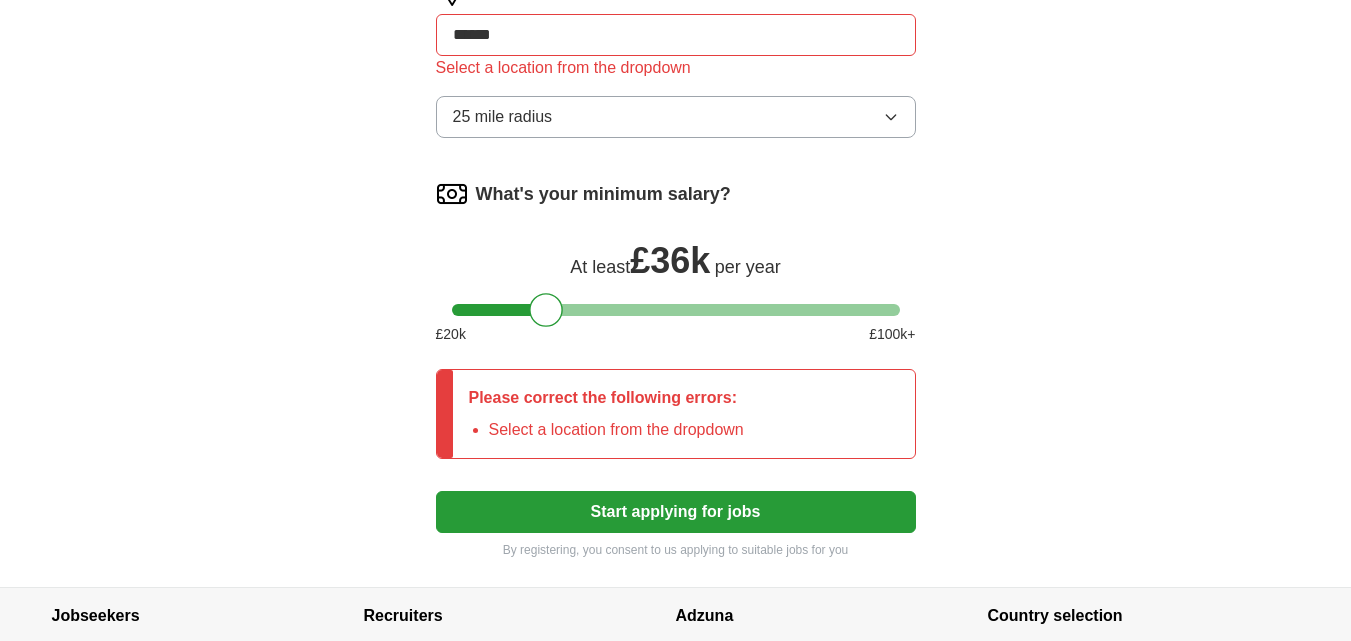 scroll, scrollTop: 1177, scrollLeft: 0, axis: vertical 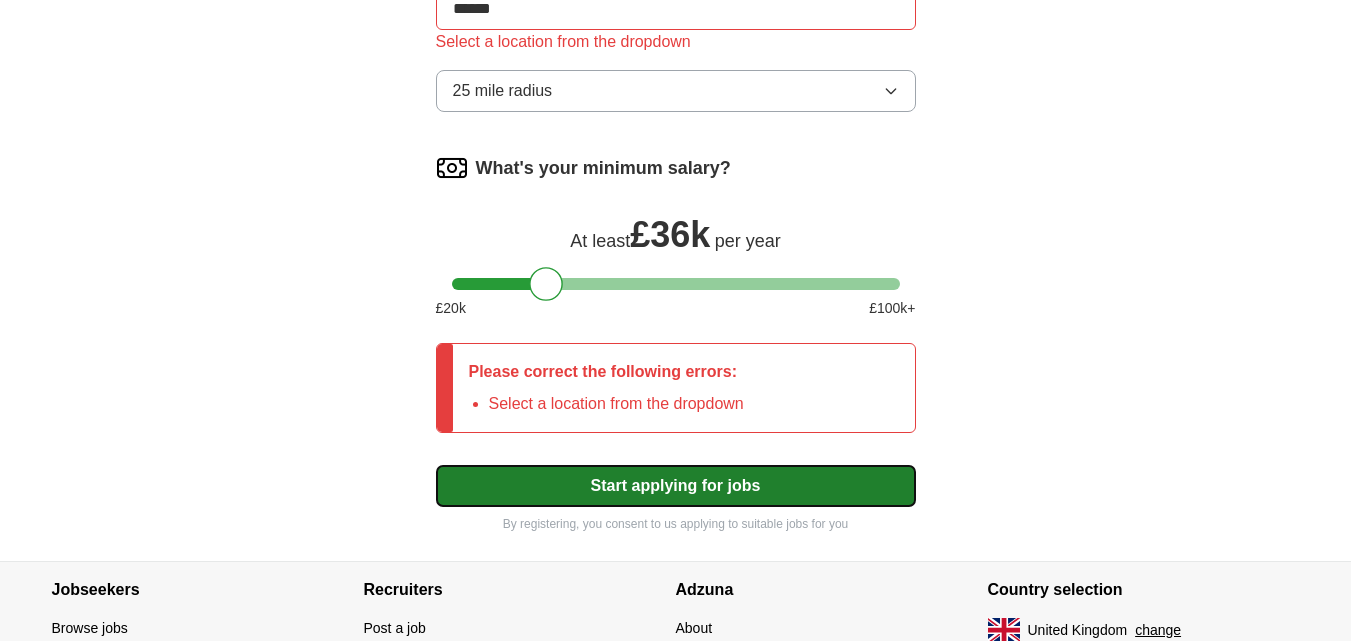 click on "Start applying for jobs" at bounding box center [676, 486] 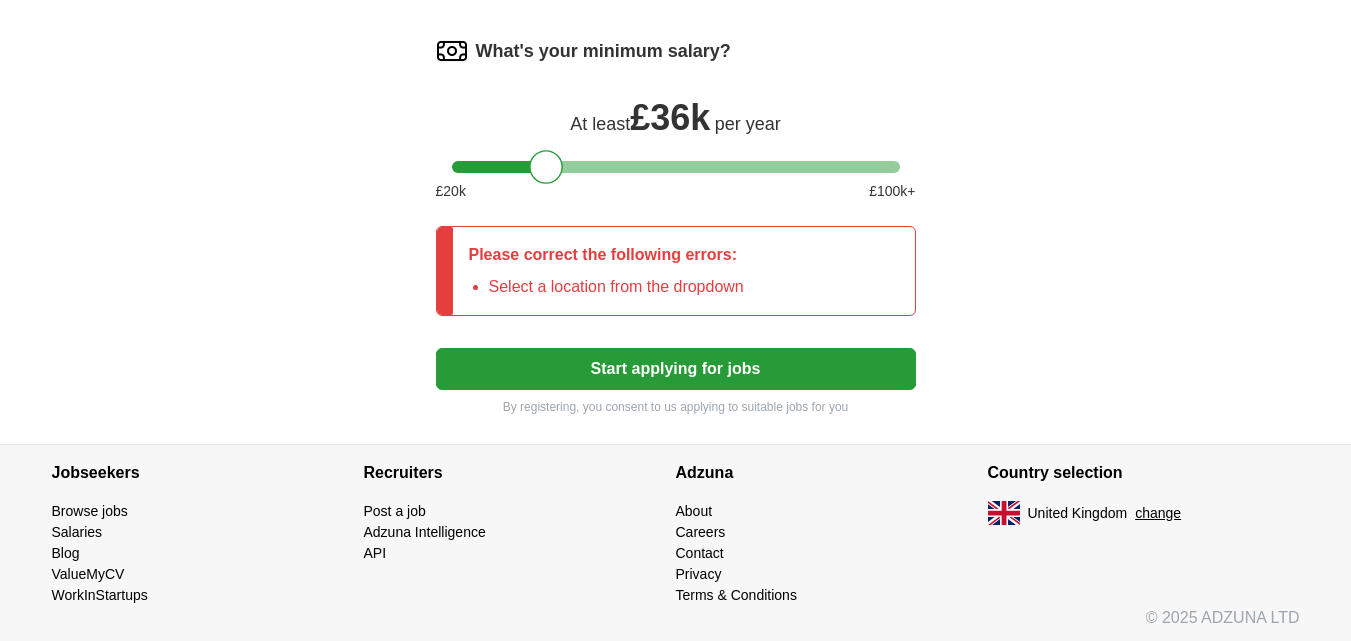 scroll, scrollTop: 1299, scrollLeft: 0, axis: vertical 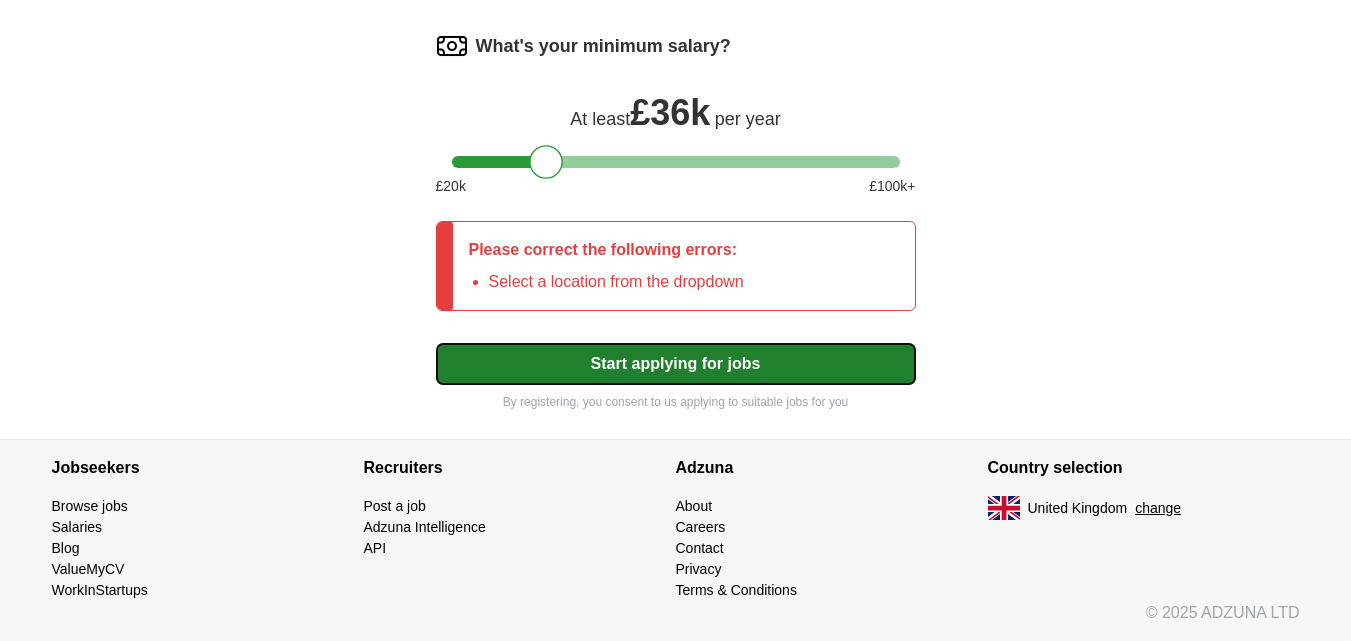 drag, startPoint x: 658, startPoint y: 358, endPoint x: 668, endPoint y: 360, distance: 10.198039 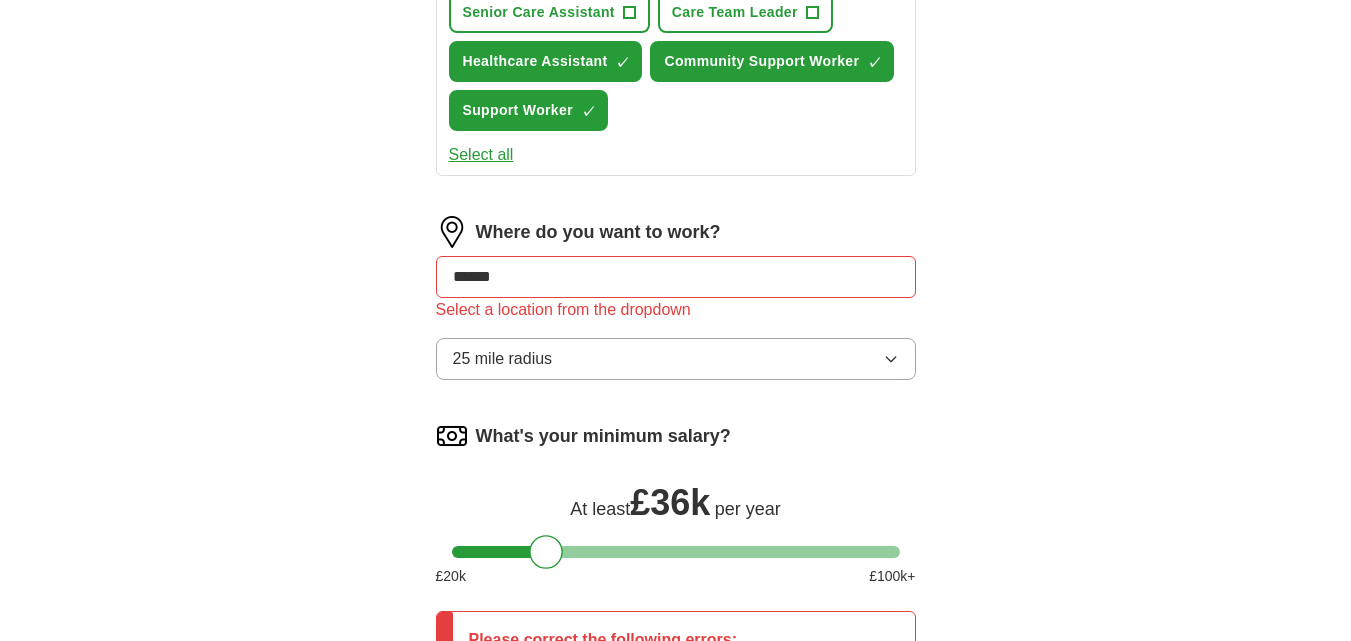 scroll, scrollTop: 899, scrollLeft: 0, axis: vertical 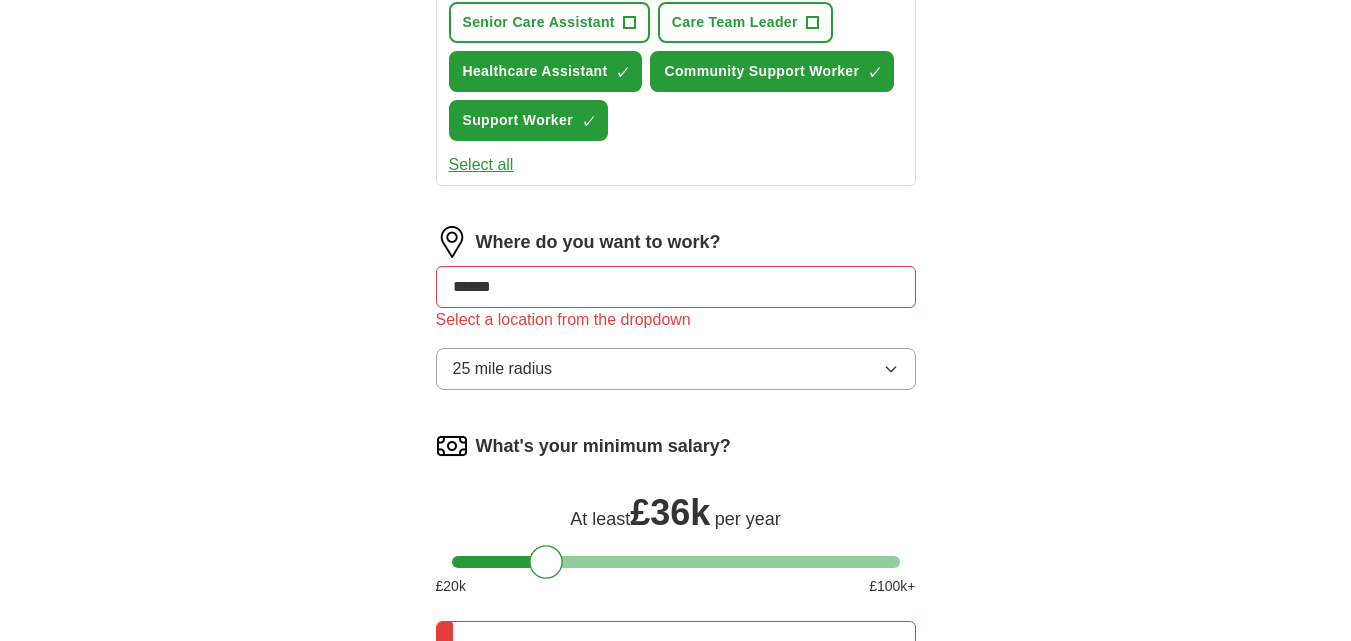 click on "******" at bounding box center (676, 287) 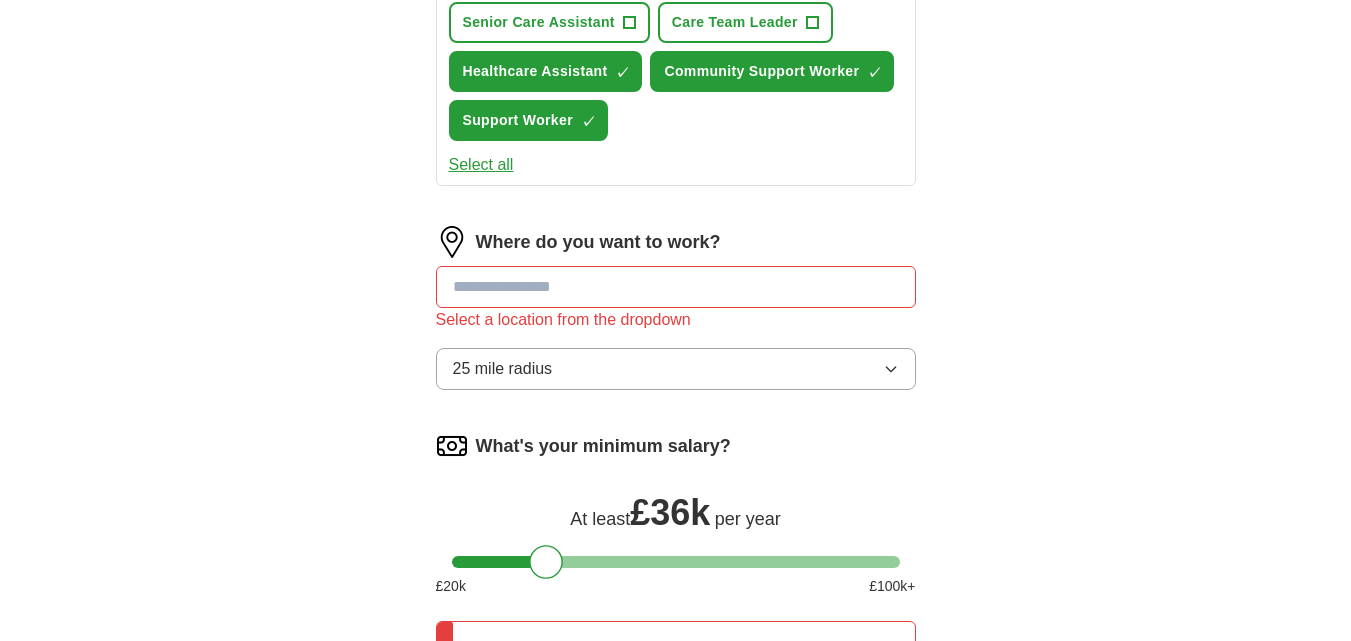 click at bounding box center (676, 287) 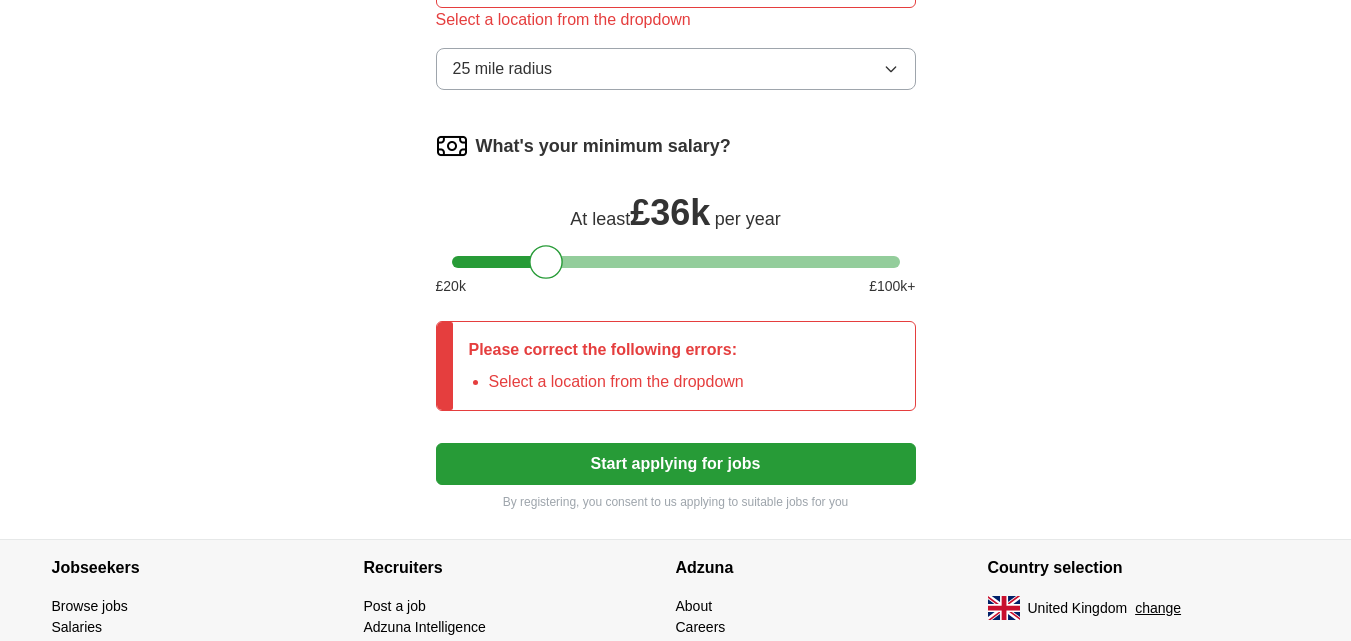 scroll, scrollTop: 1299, scrollLeft: 0, axis: vertical 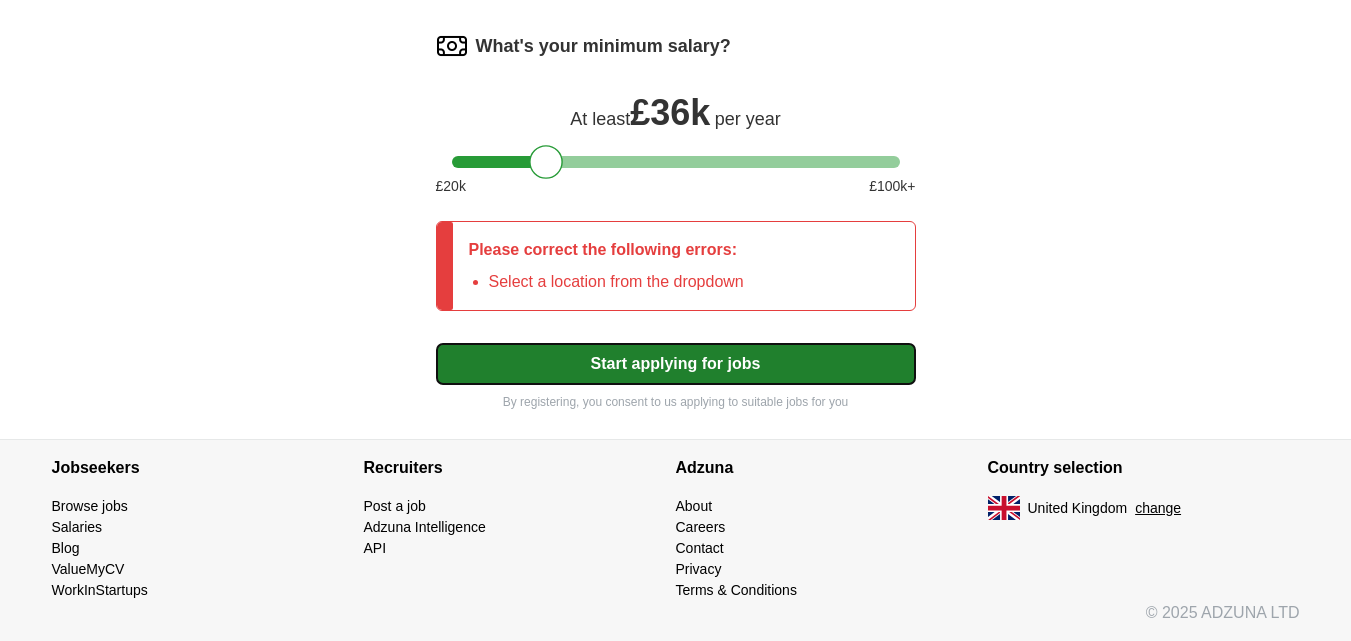 click on "Start applying for jobs" at bounding box center (676, 364) 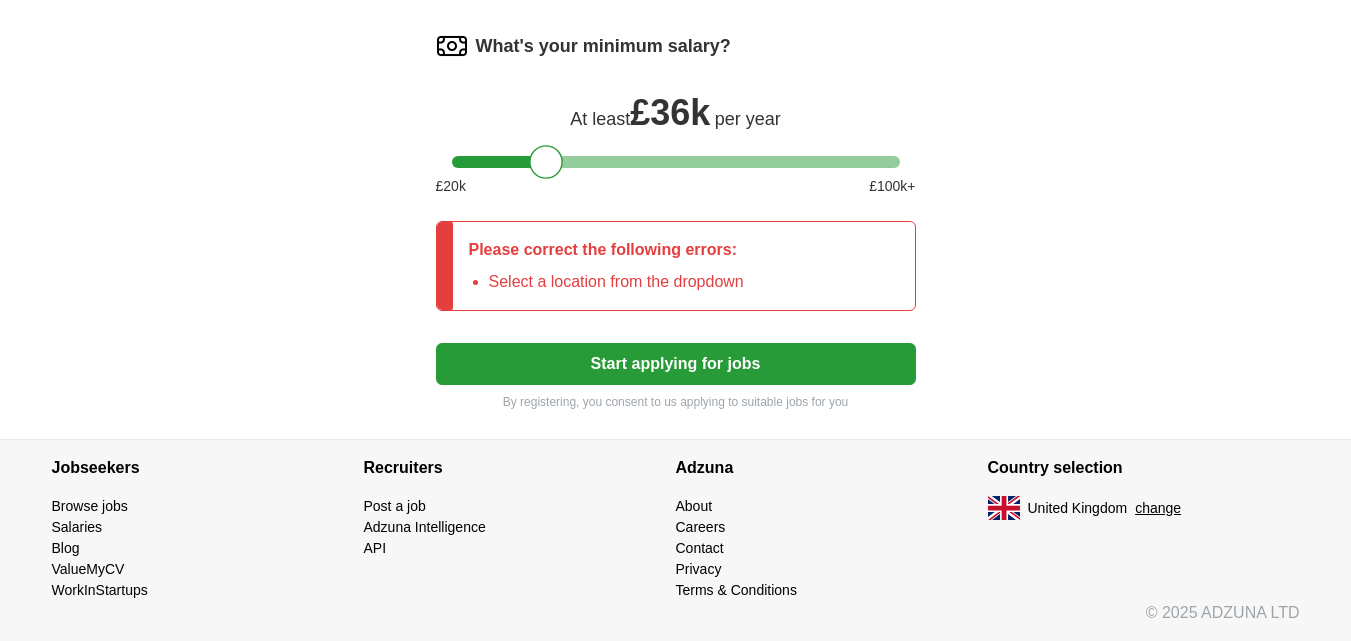 click on "Select a location from the dropdown" at bounding box center [616, 282] 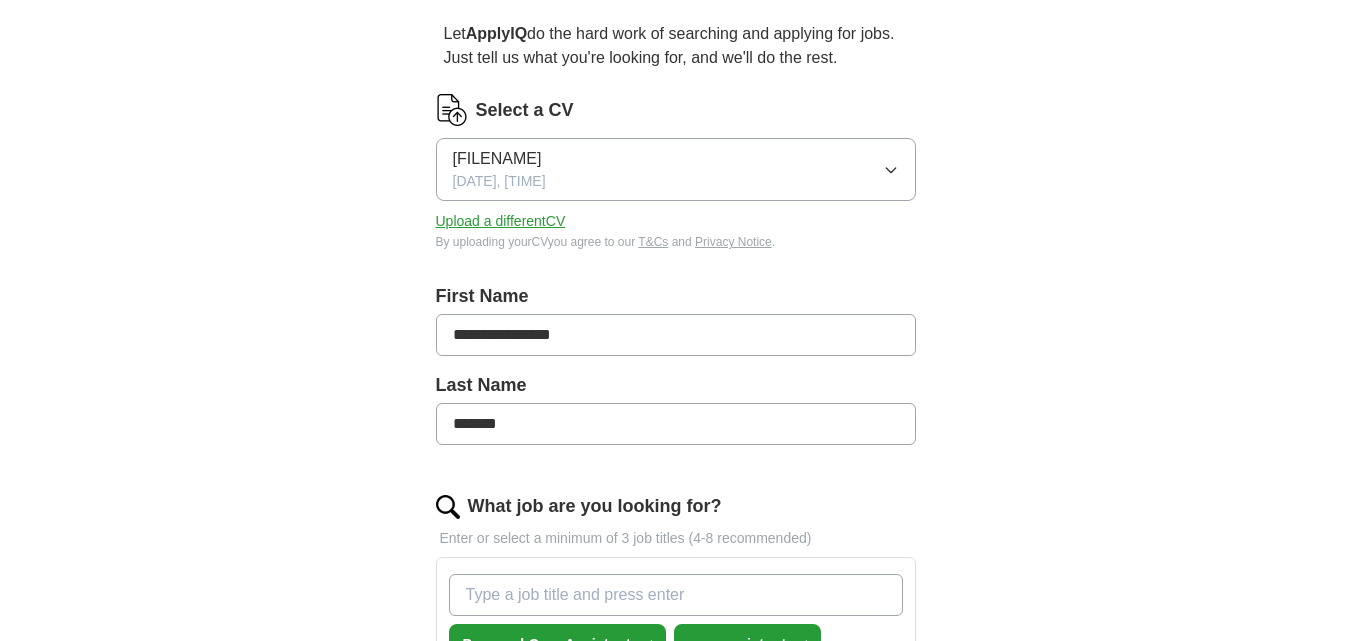 scroll, scrollTop: 99, scrollLeft: 0, axis: vertical 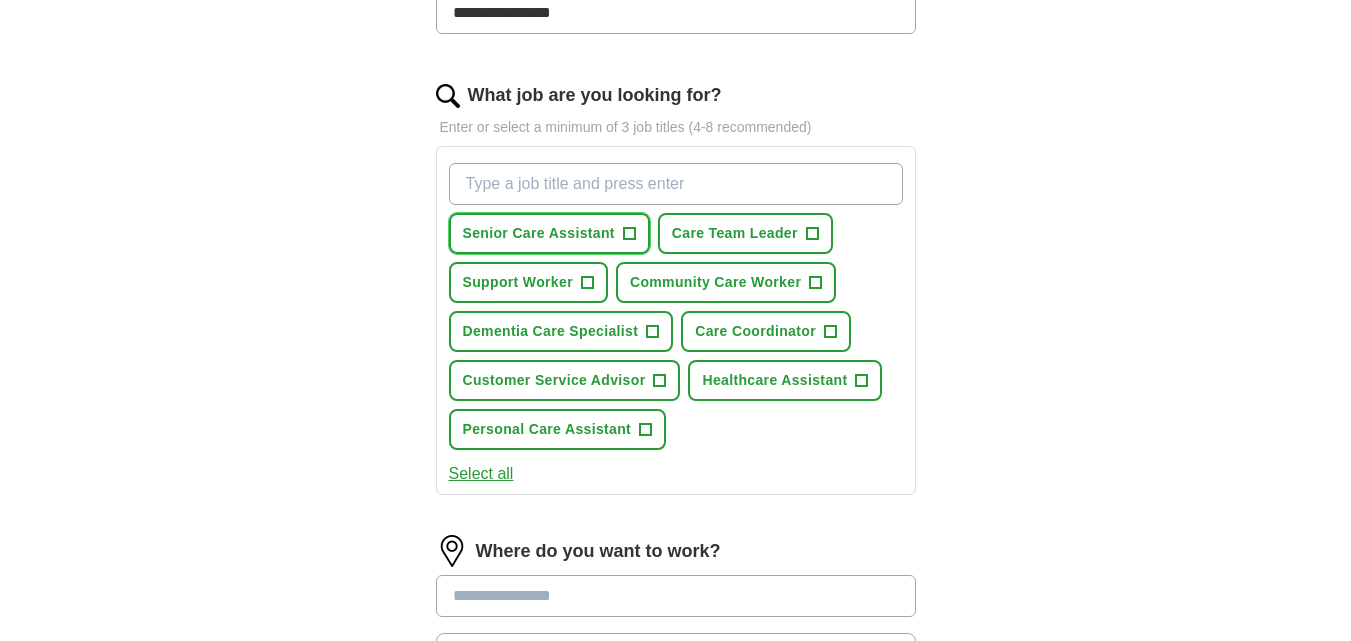 click on "Senior Care Assistant" at bounding box center (539, 233) 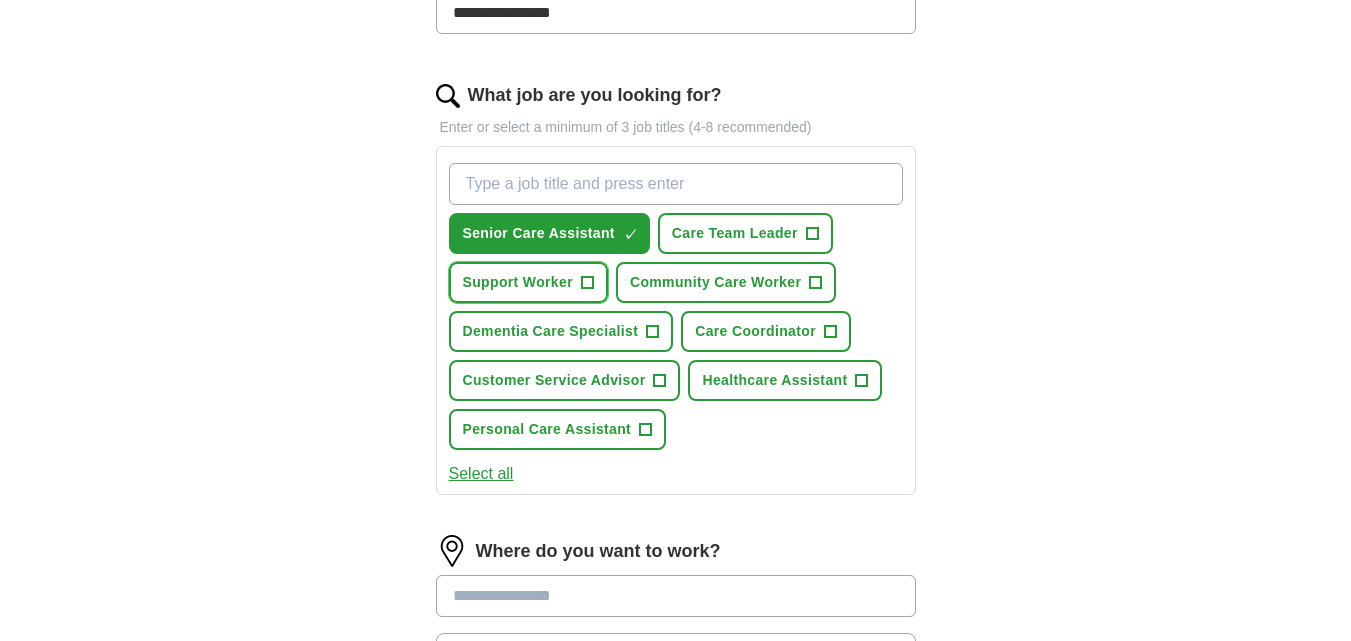 click on "Support Worker" at bounding box center [518, 282] 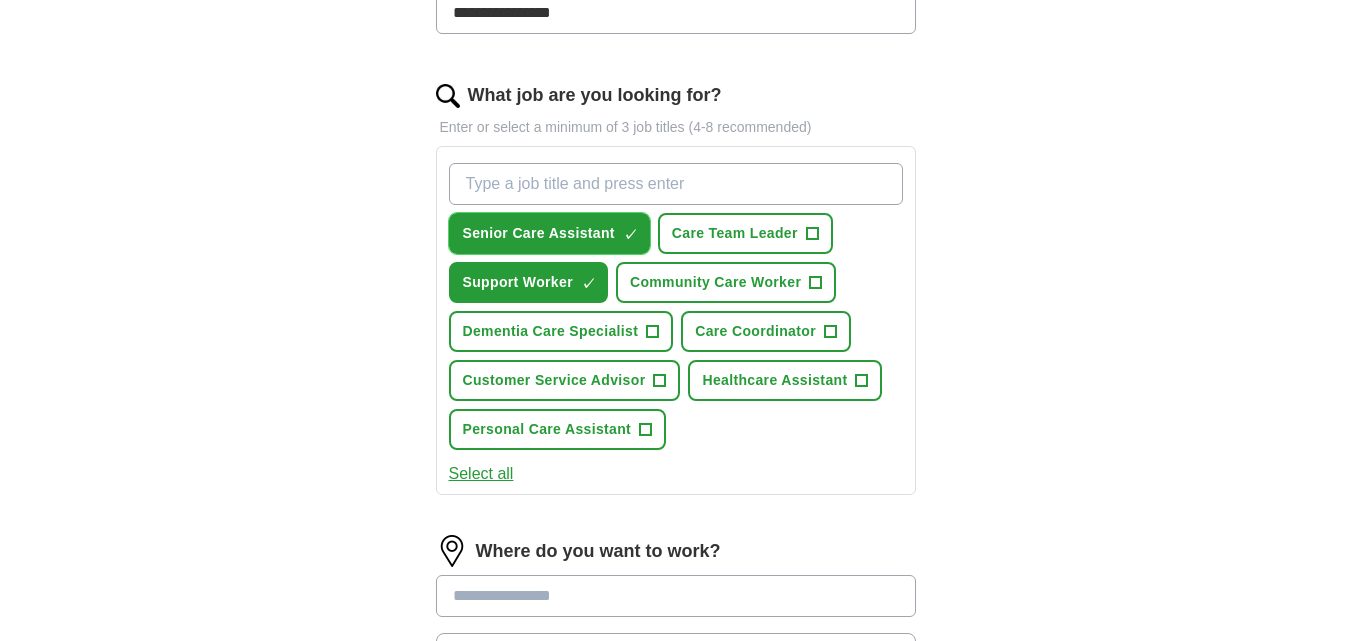 click on "Senior Care Assistant" at bounding box center [539, 233] 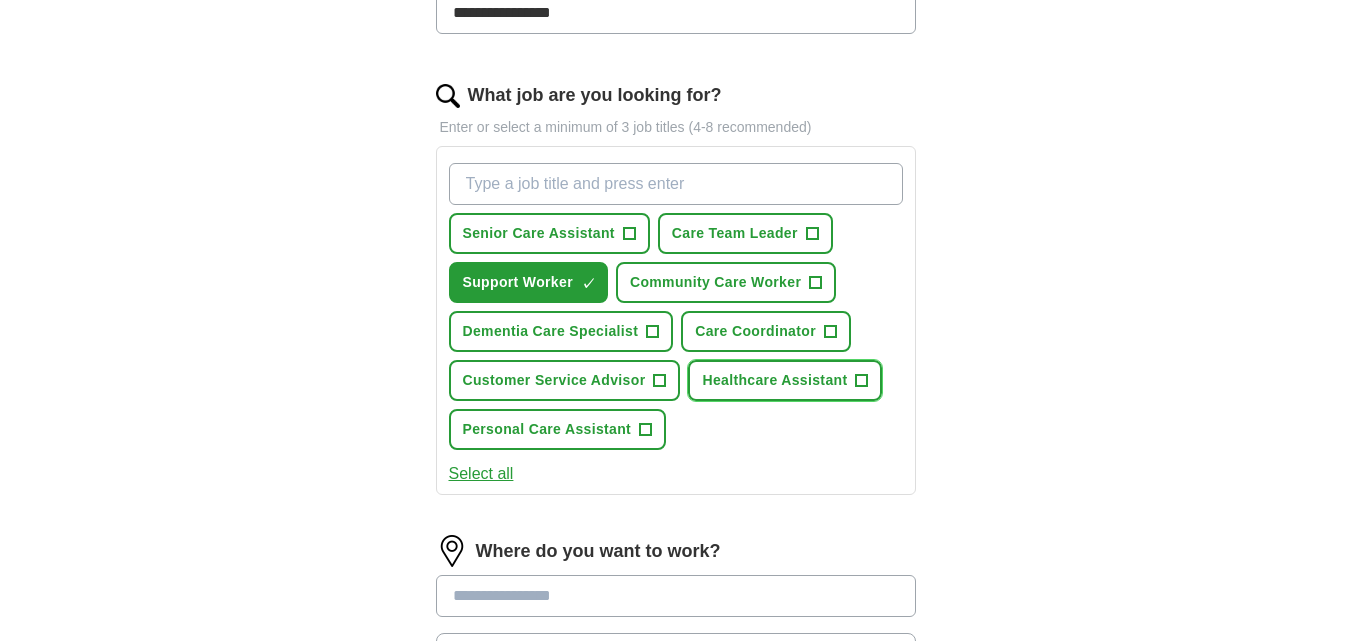 click on "Healthcare Assistant" at bounding box center [774, 380] 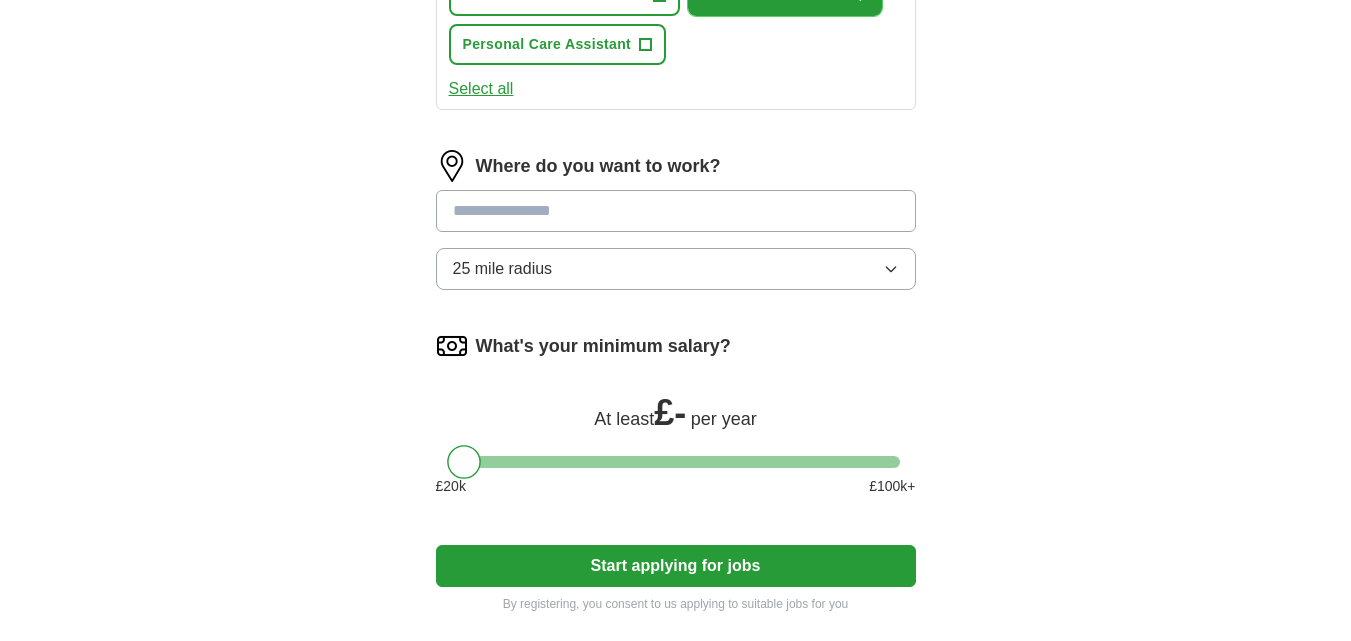 scroll, scrollTop: 990, scrollLeft: 0, axis: vertical 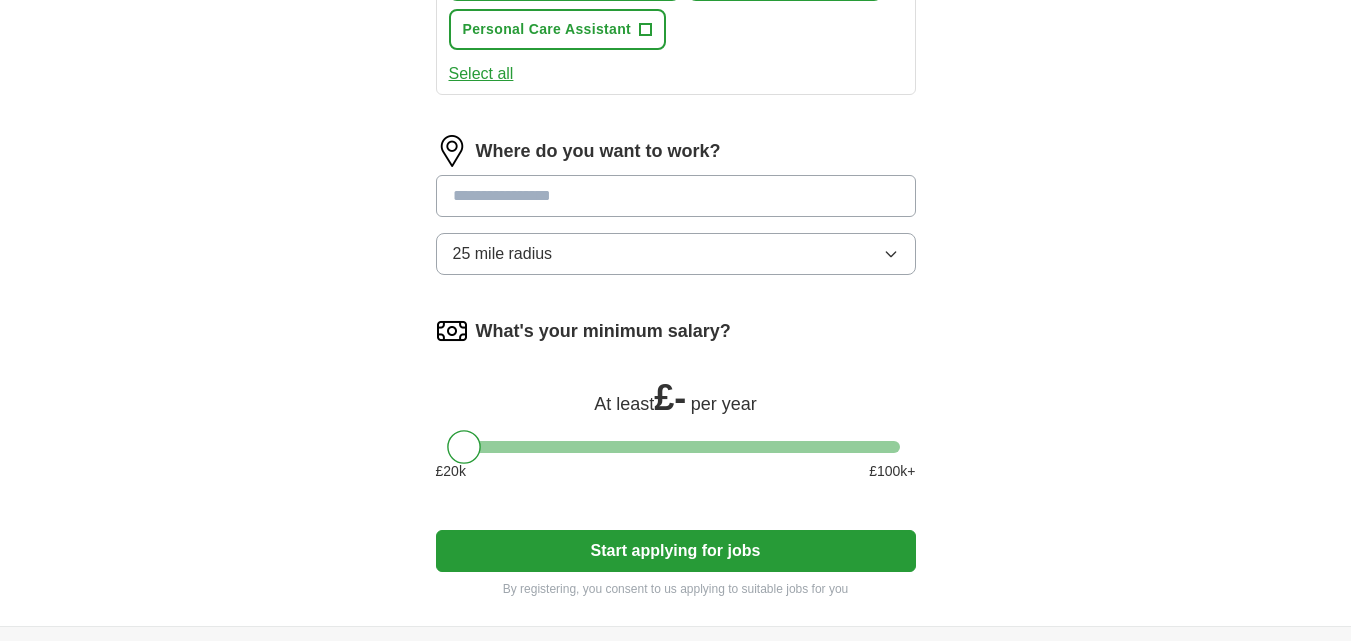 click on "What's your minimum salary? At least  £ -   per year £ 20 k £ 100 k+" at bounding box center [676, 406] 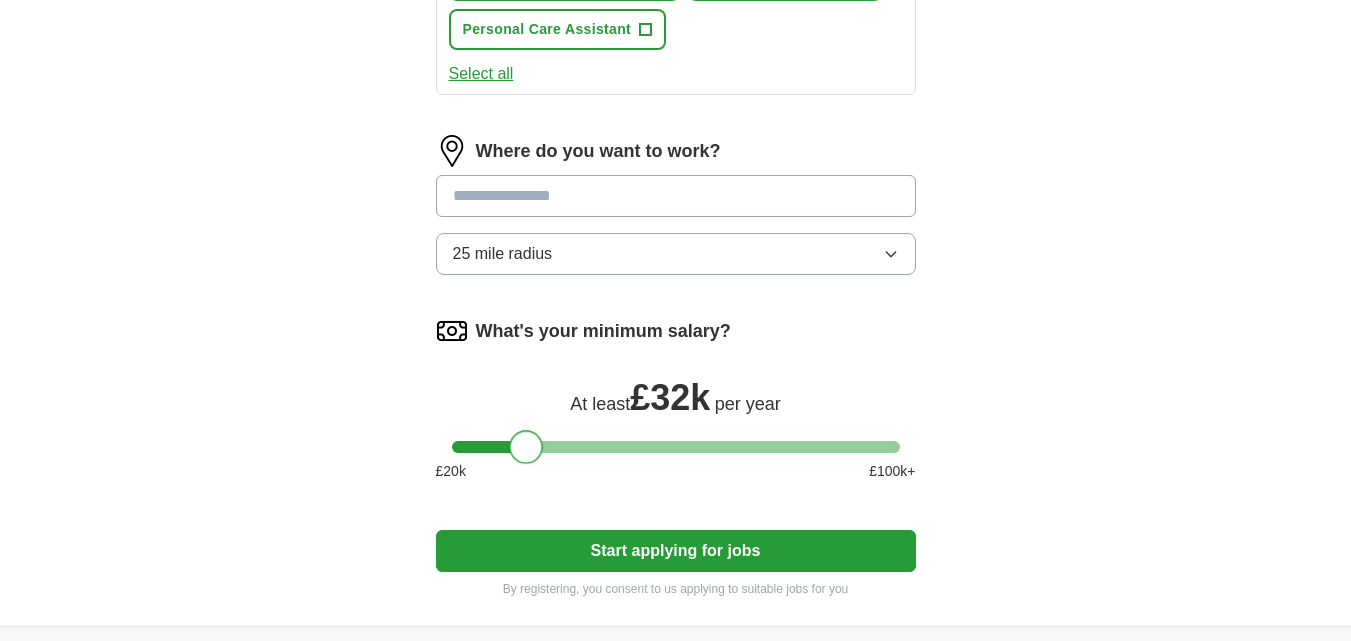 drag, startPoint x: 456, startPoint y: 461, endPoint x: 519, endPoint y: 454, distance: 63.387695 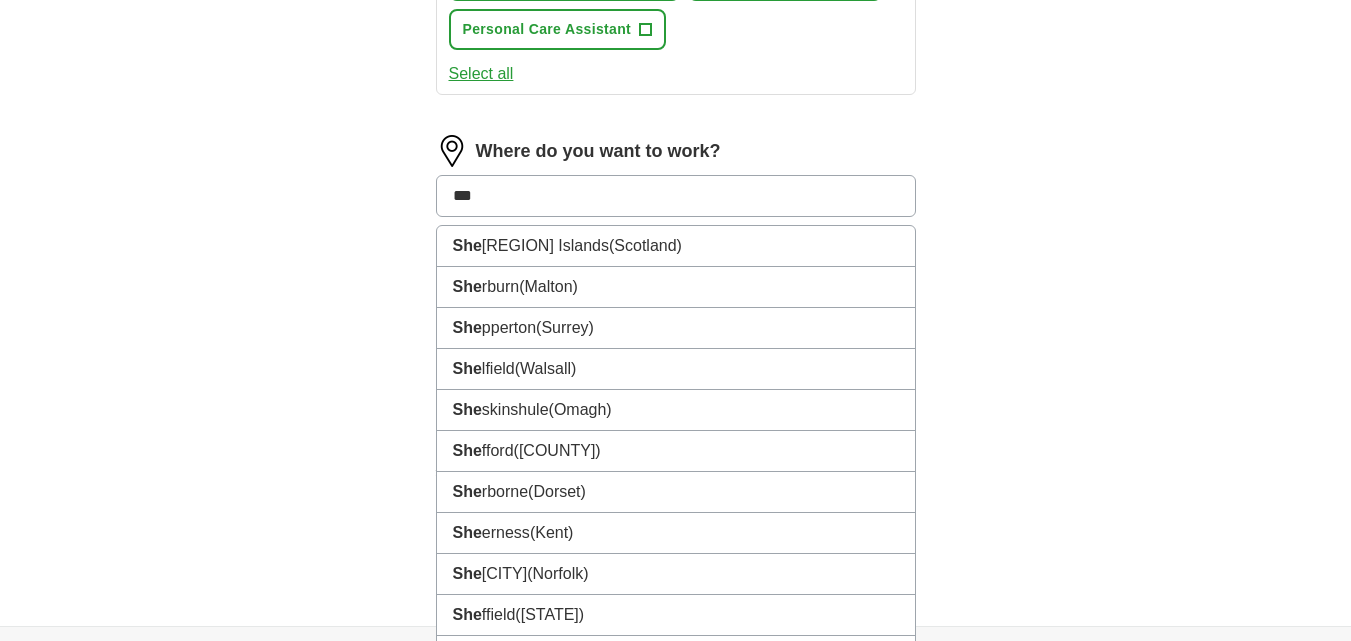 type on "****" 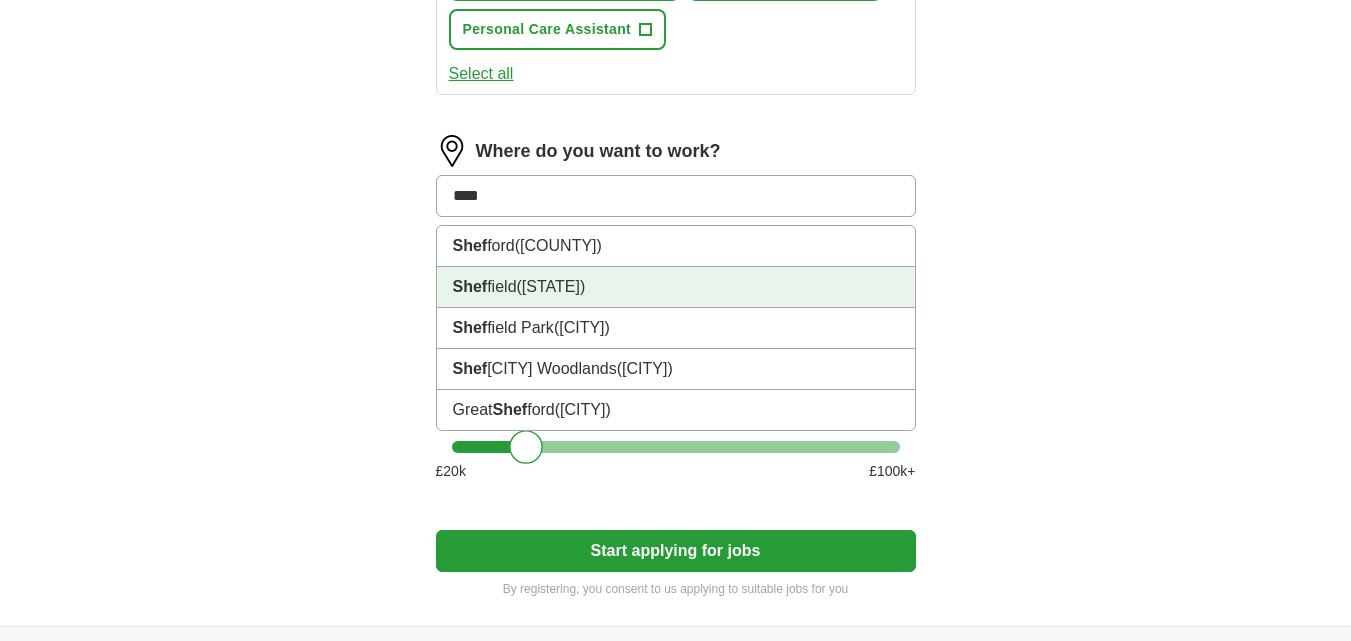 click on "Shef field  (South Yorkshire)" at bounding box center [676, 287] 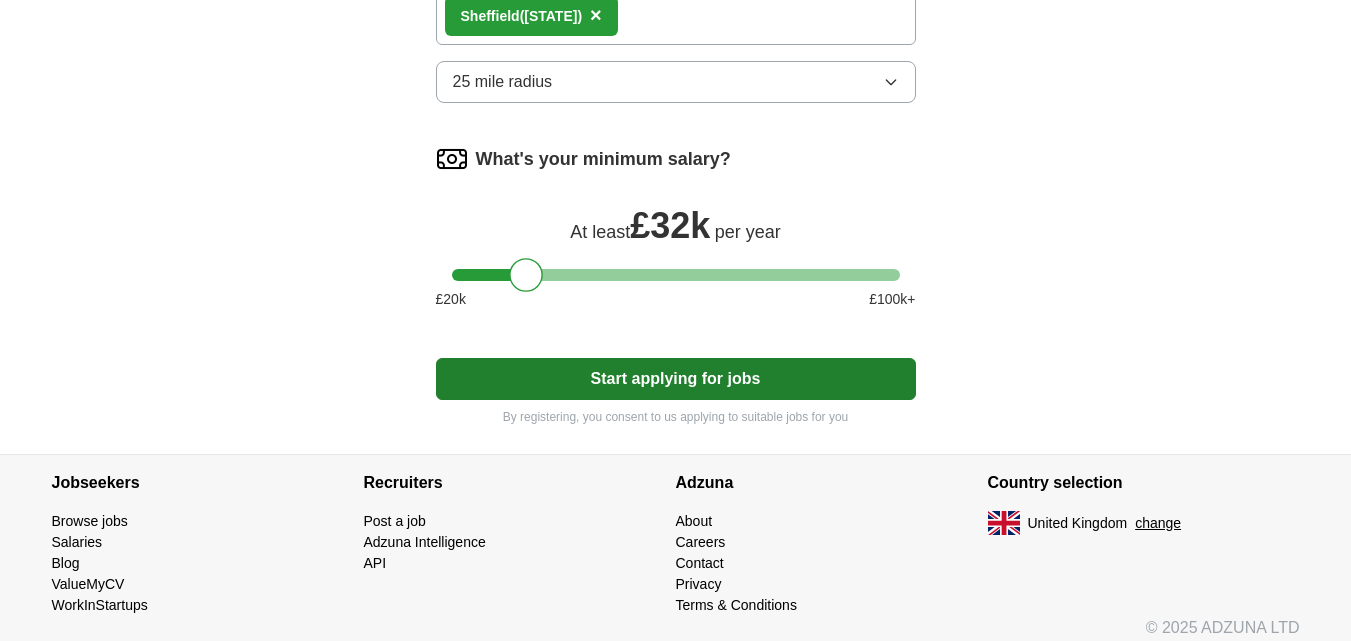 scroll, scrollTop: 1190, scrollLeft: 0, axis: vertical 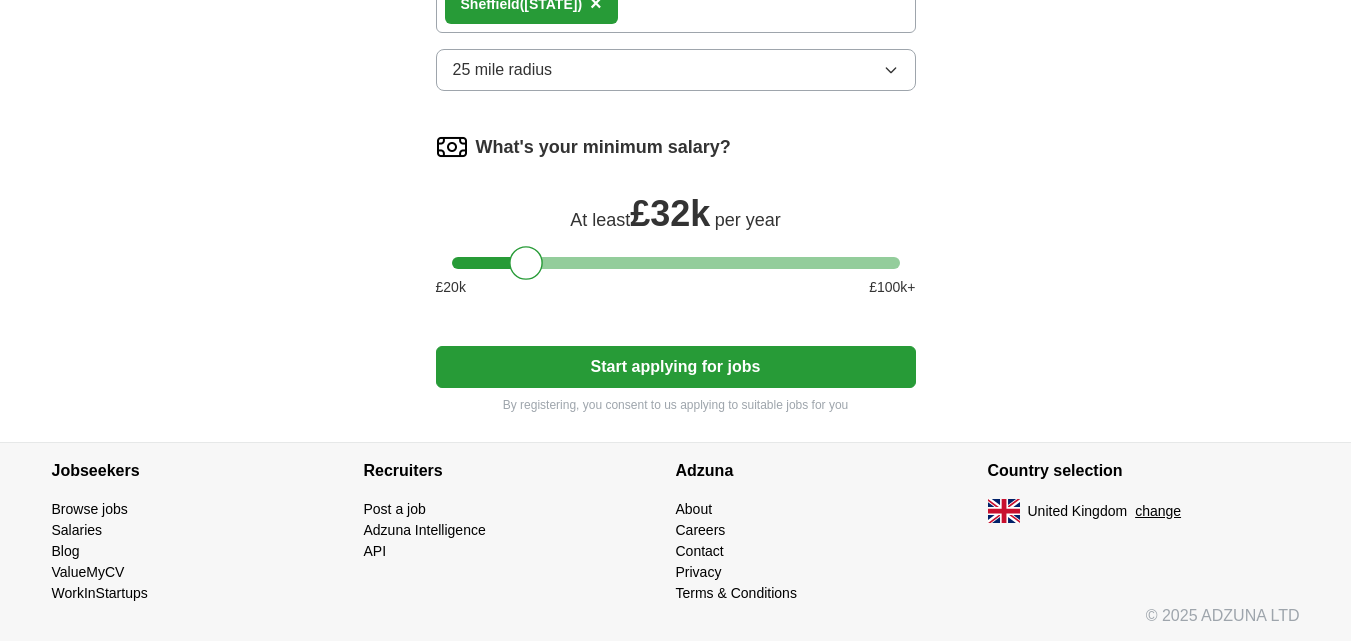 click on "**********" at bounding box center (676, -252) 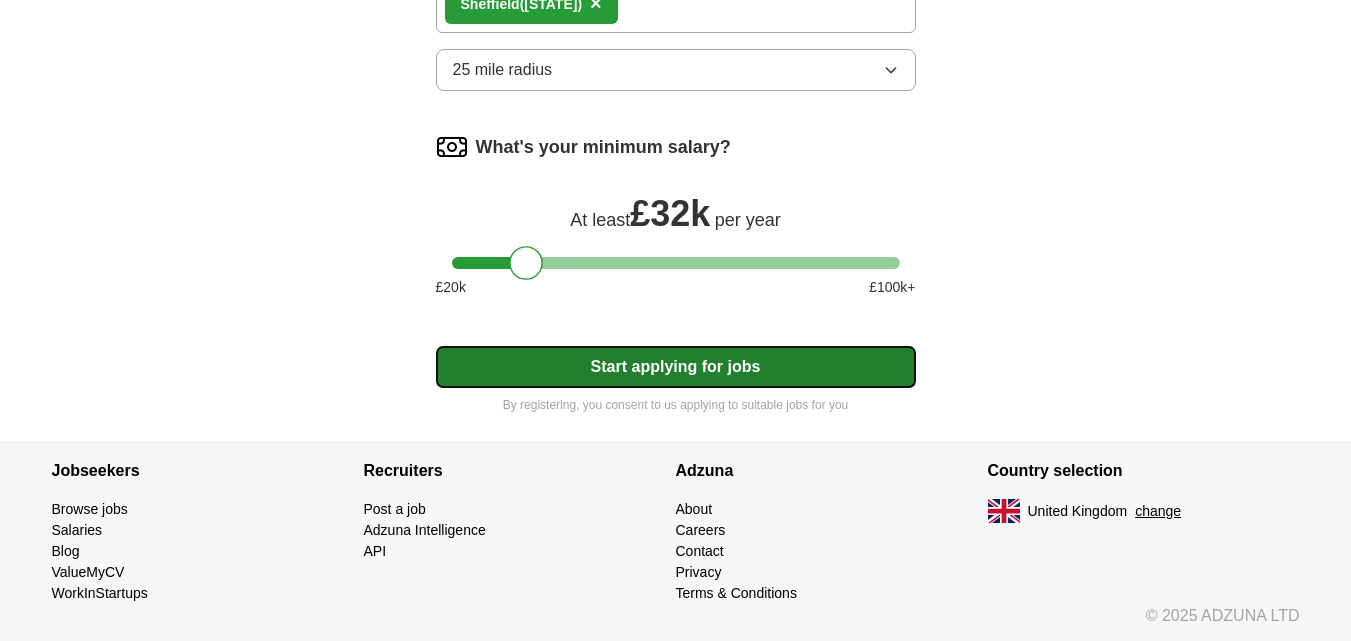 click on "Start applying for jobs" at bounding box center (676, 367) 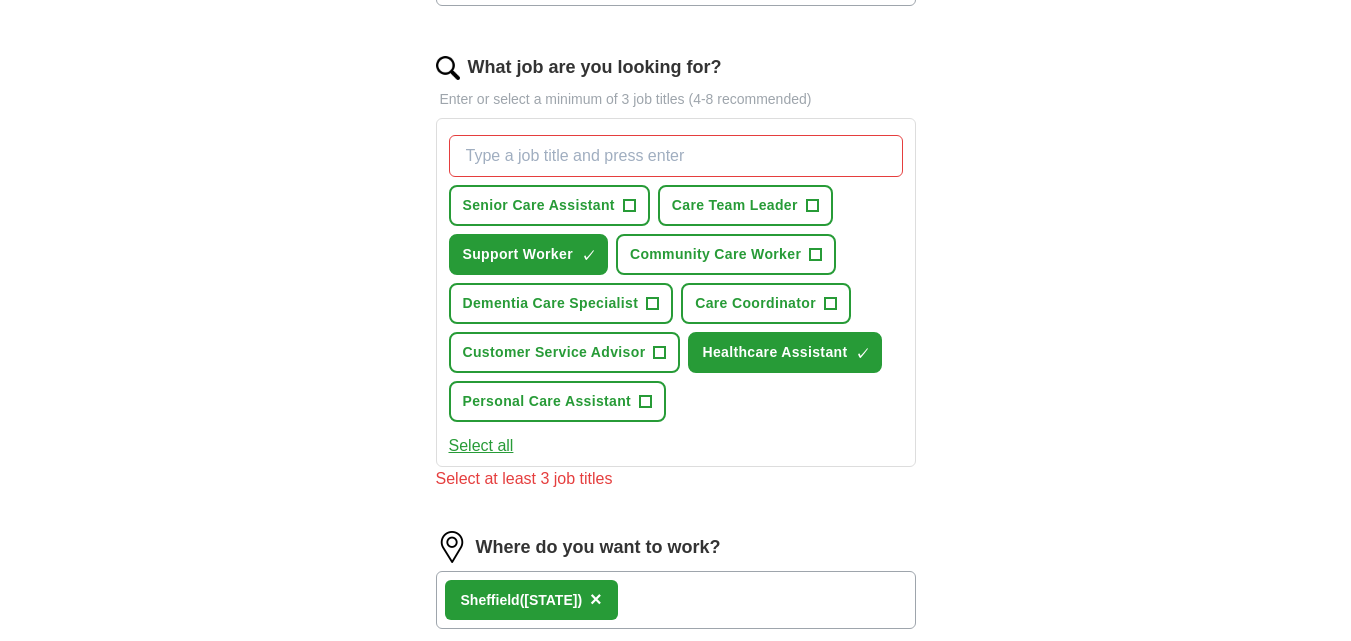 scroll, scrollTop: 614, scrollLeft: 0, axis: vertical 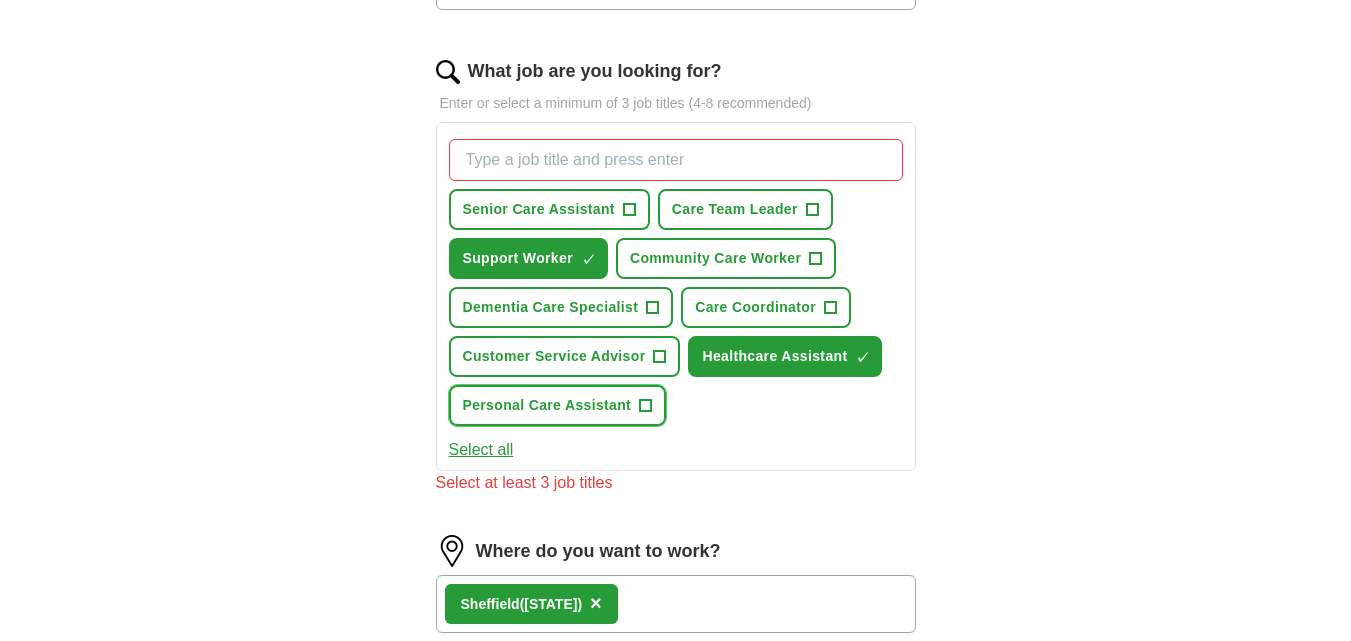click on "Personal Care Assistant" at bounding box center [547, 405] 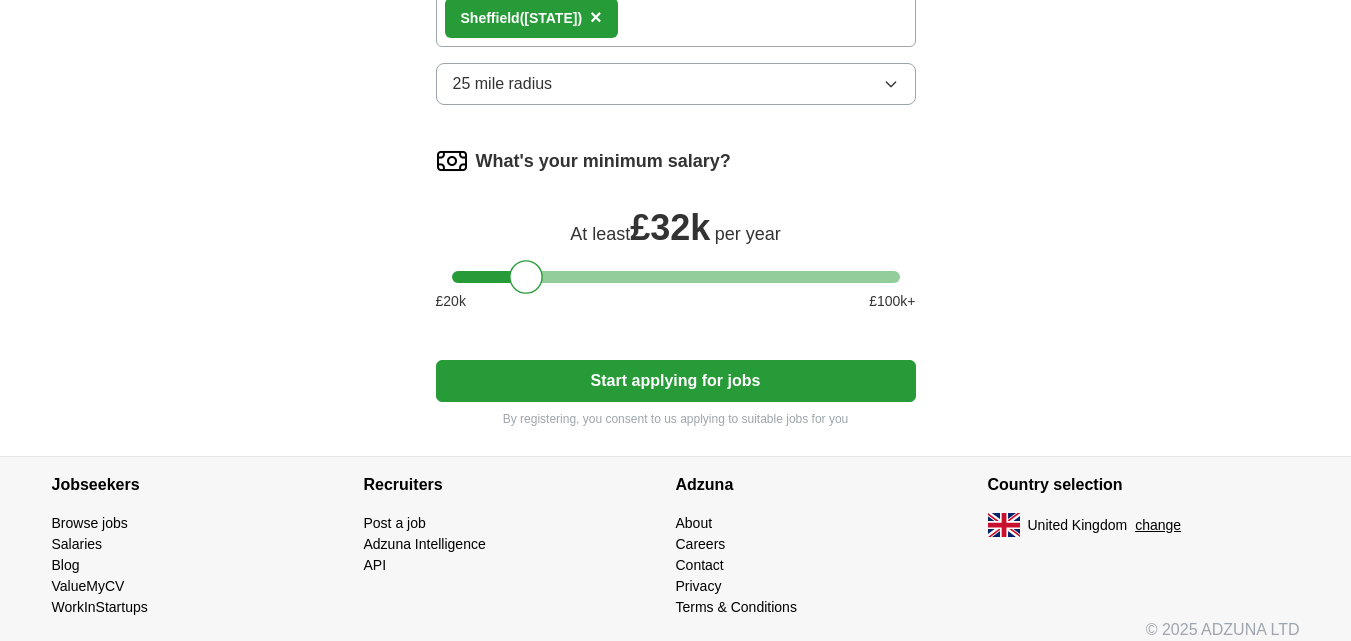 scroll, scrollTop: 1193, scrollLeft: 0, axis: vertical 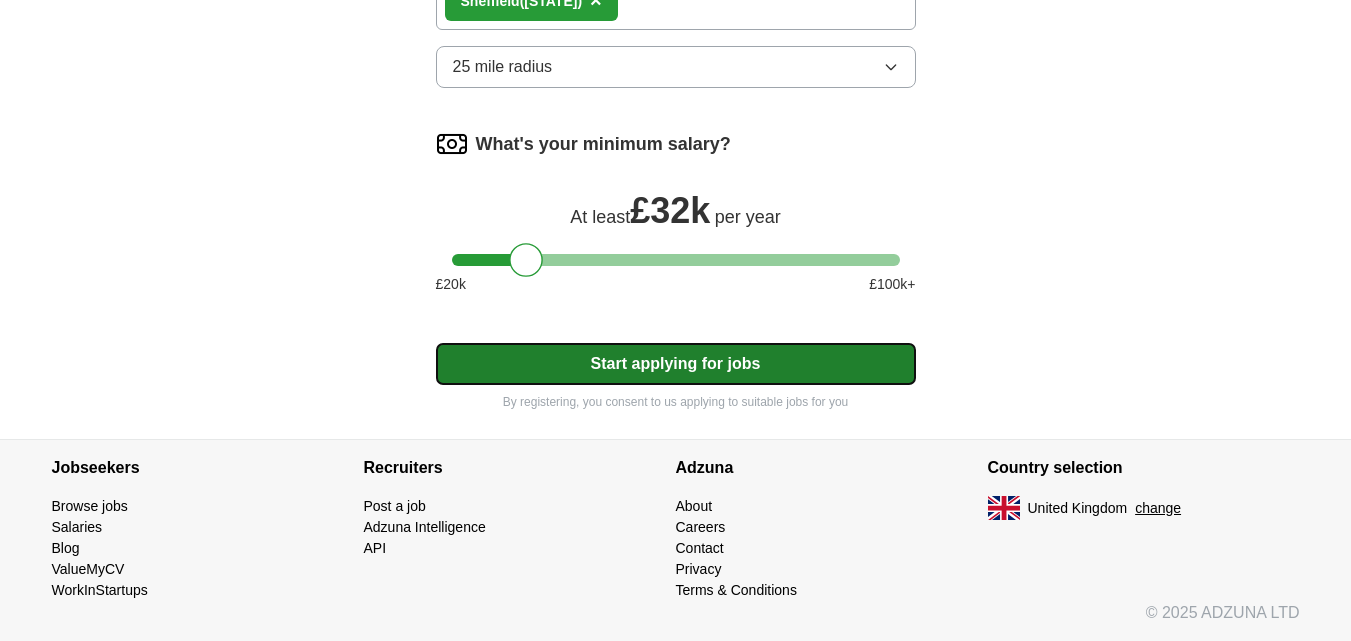 click on "Start applying for jobs" at bounding box center [676, 364] 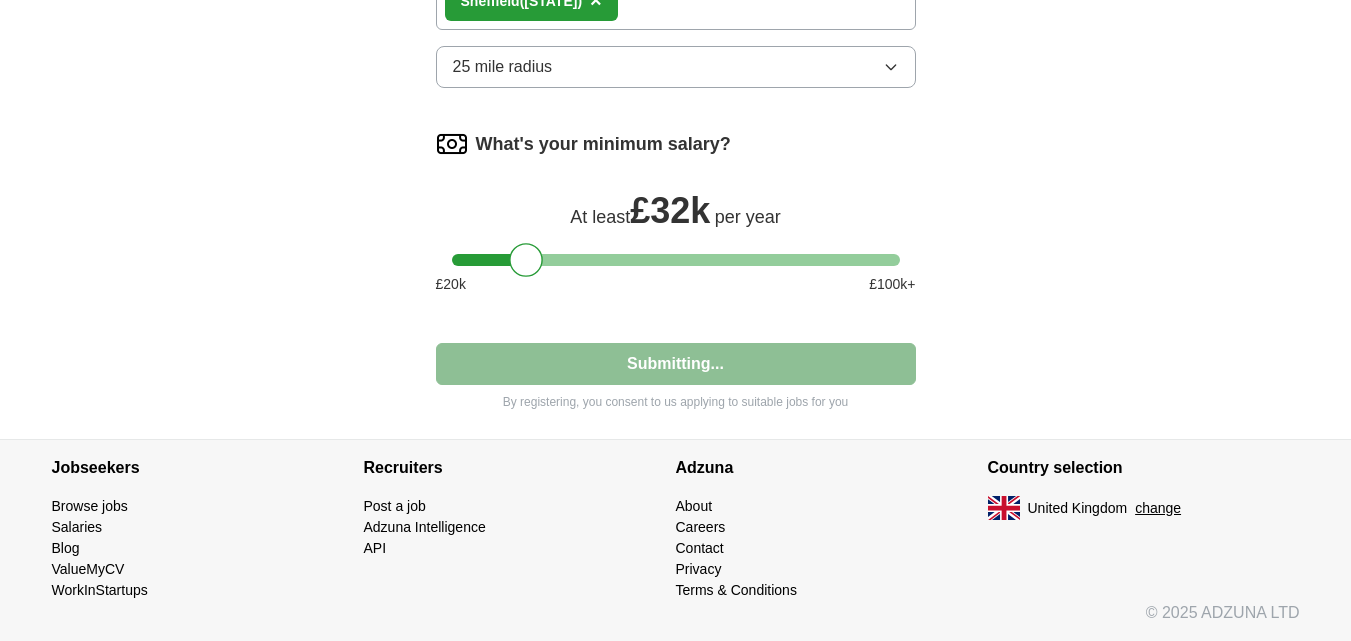 select on "**" 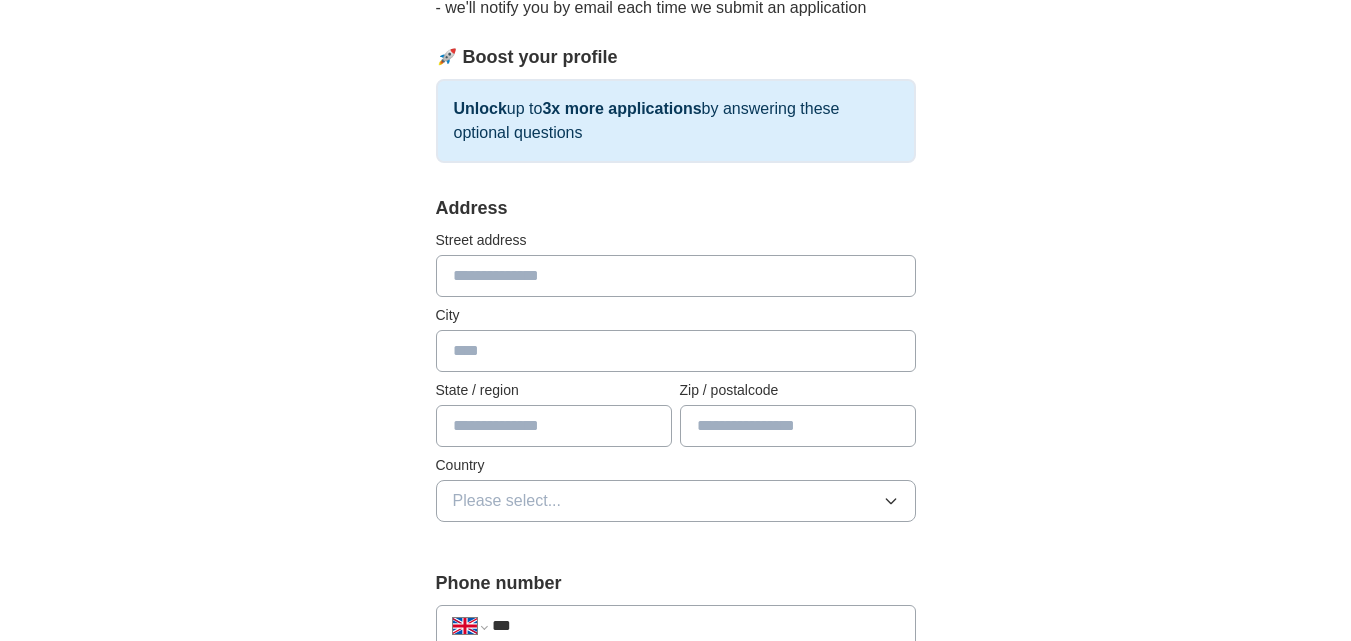 scroll, scrollTop: 300, scrollLeft: 0, axis: vertical 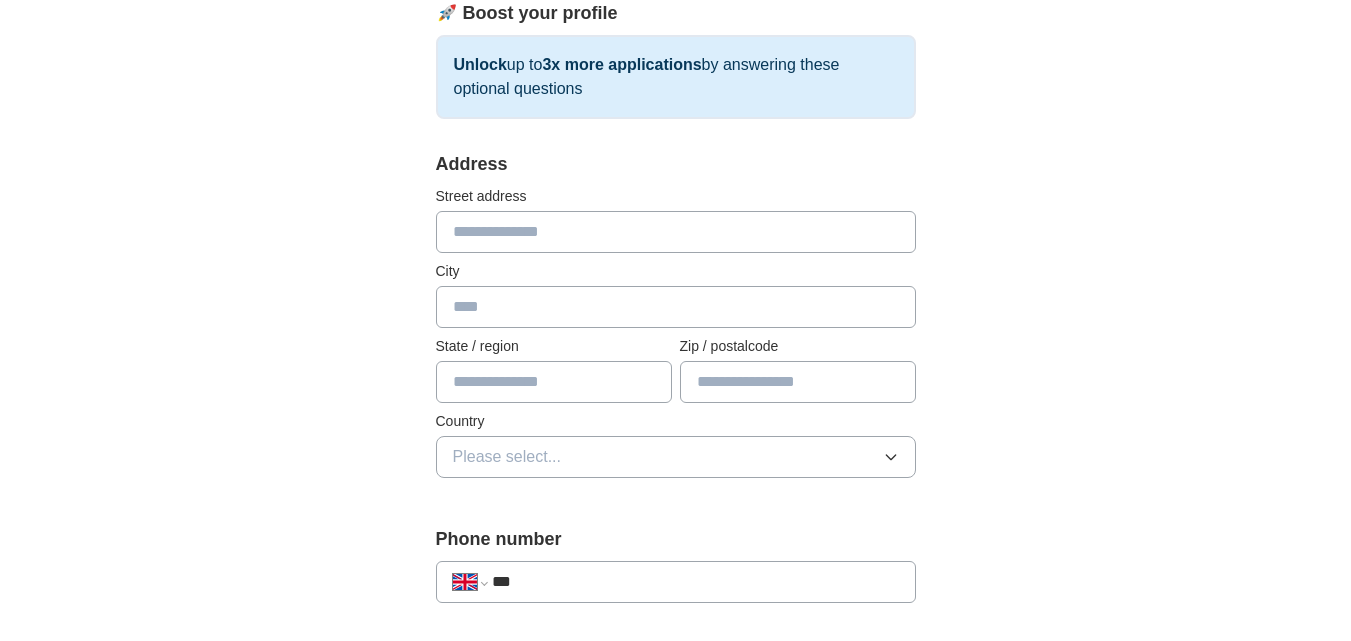 click at bounding box center [676, 232] 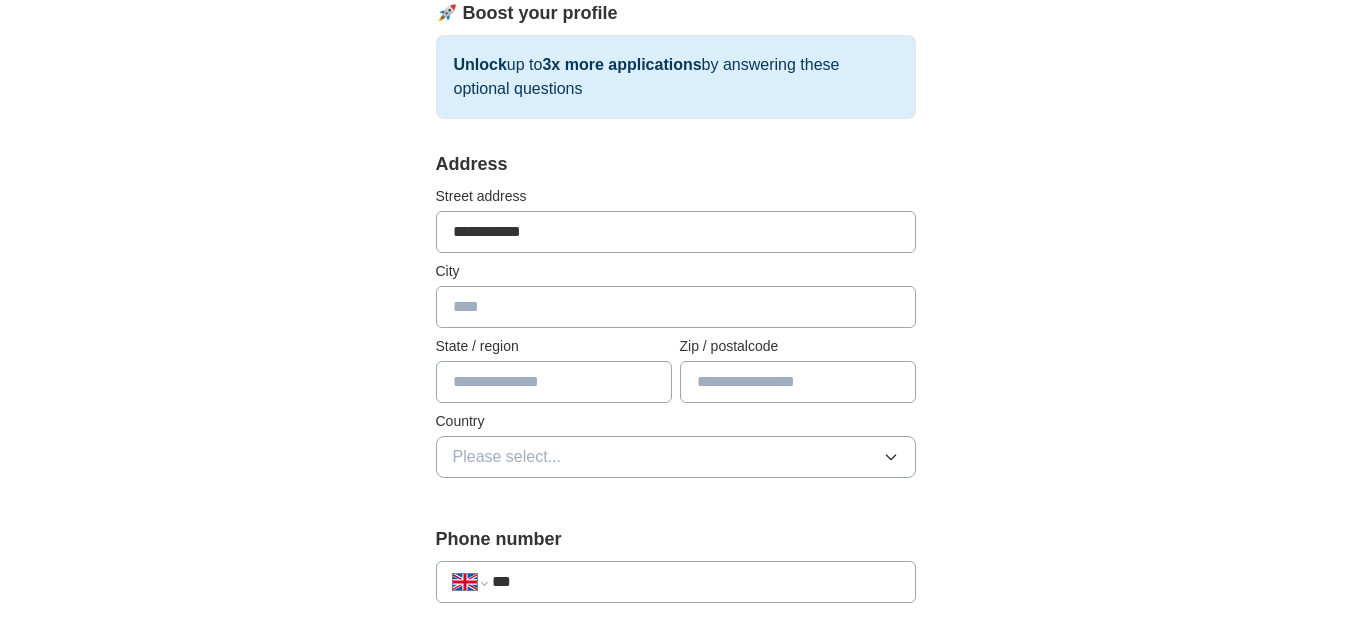 type on "**********" 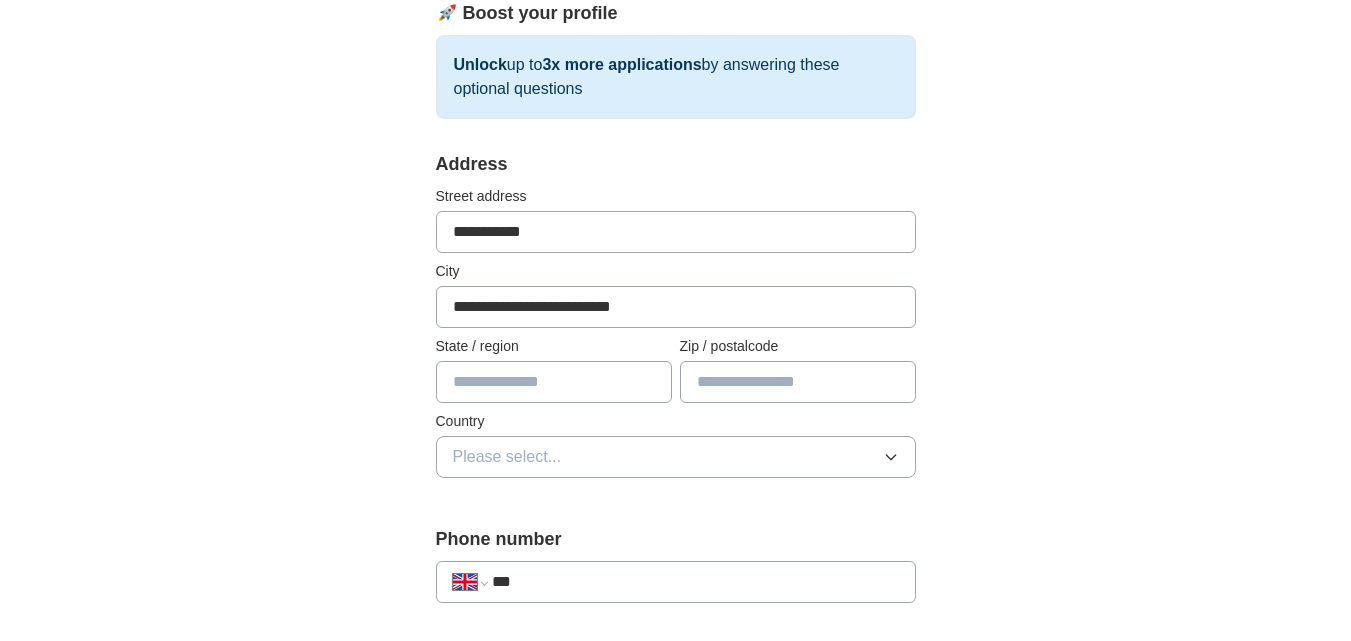 type on "**********" 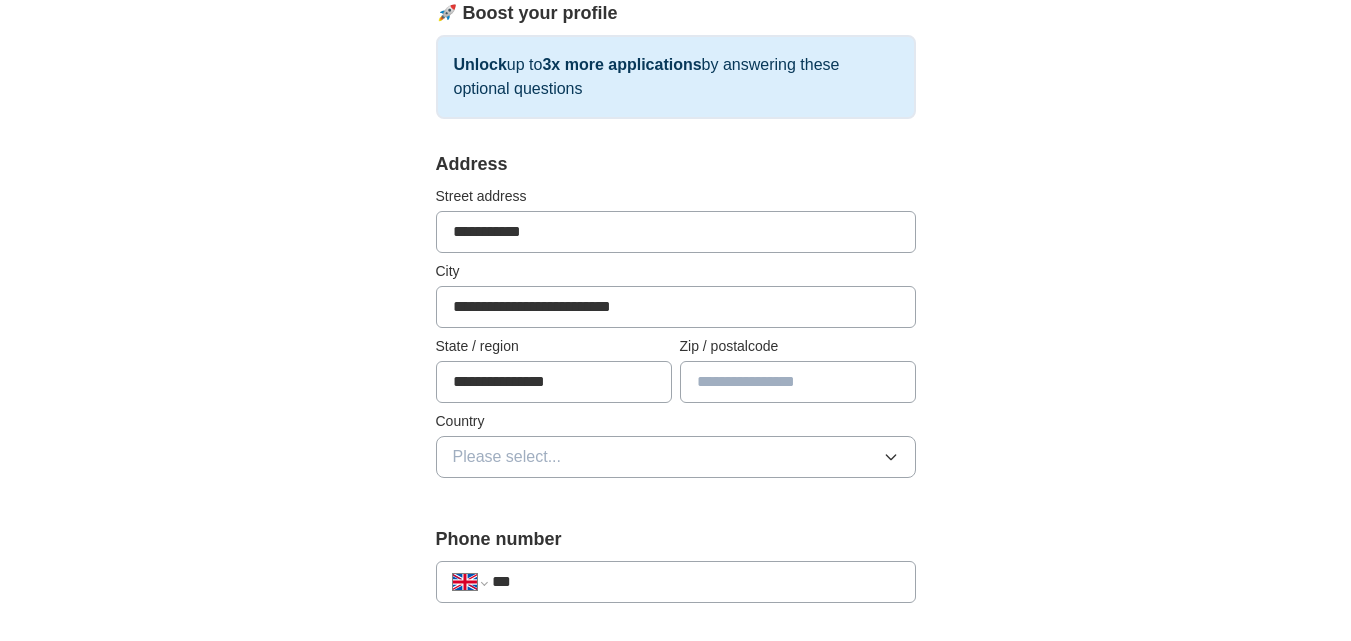 type on "******" 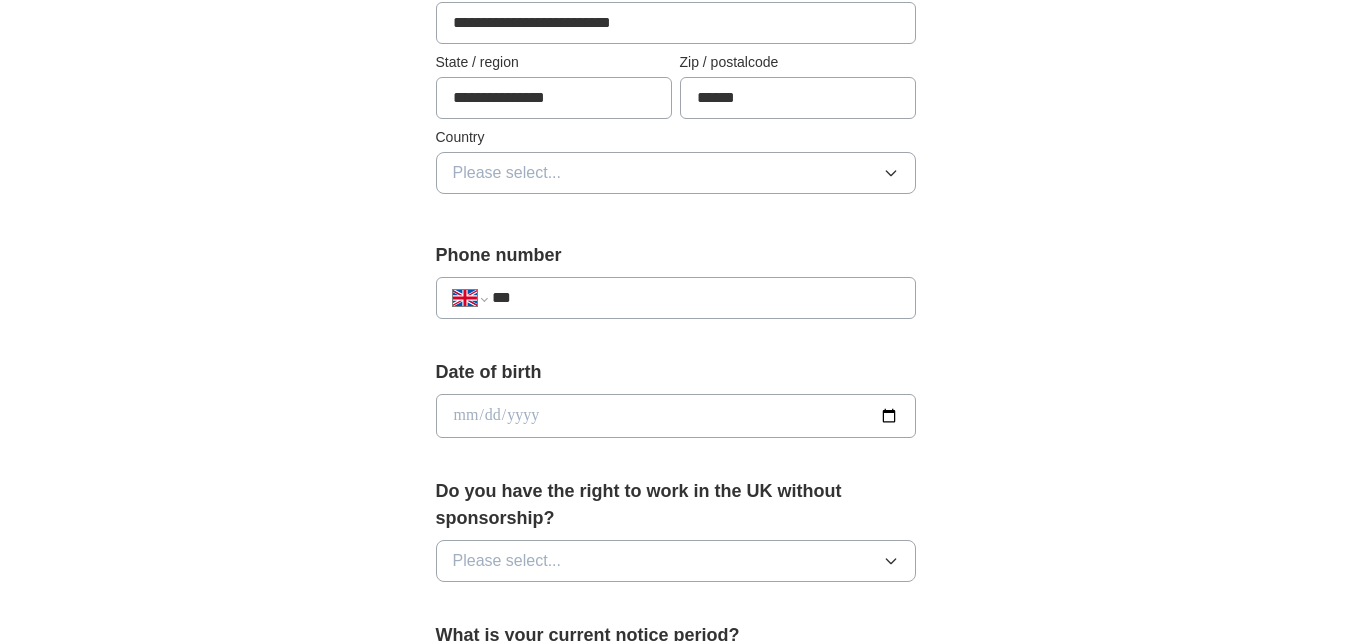 scroll, scrollTop: 600, scrollLeft: 0, axis: vertical 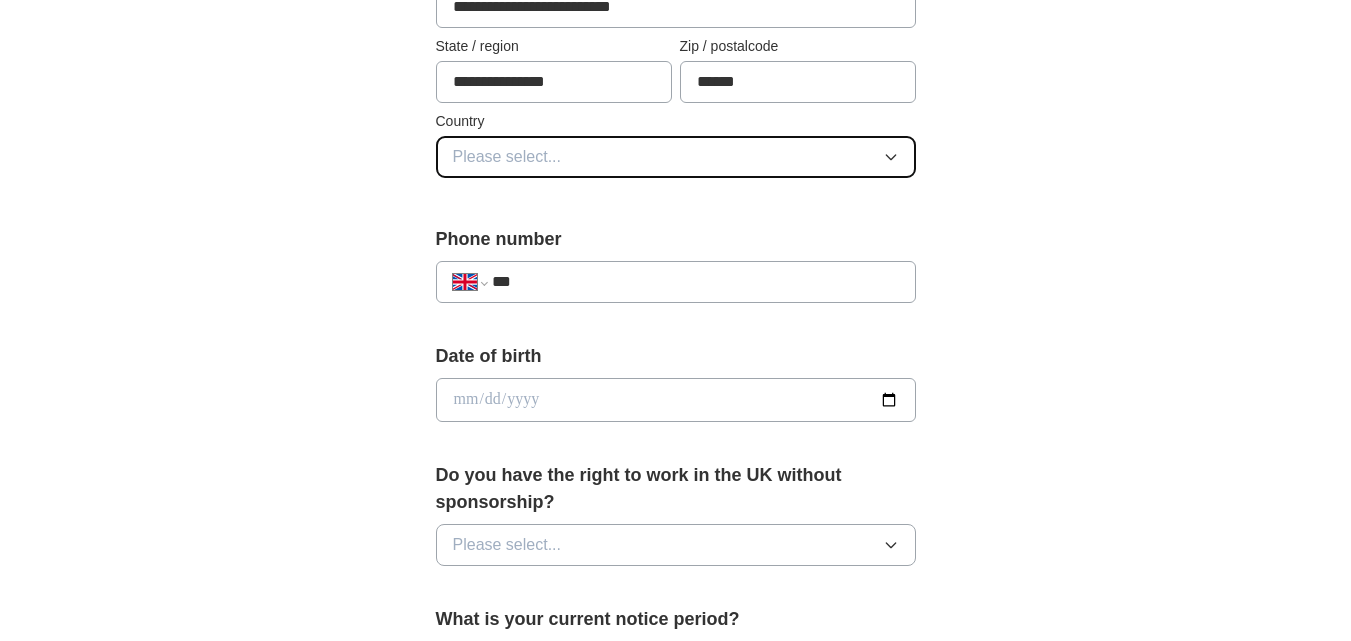 click on "Please select..." at bounding box center (507, 157) 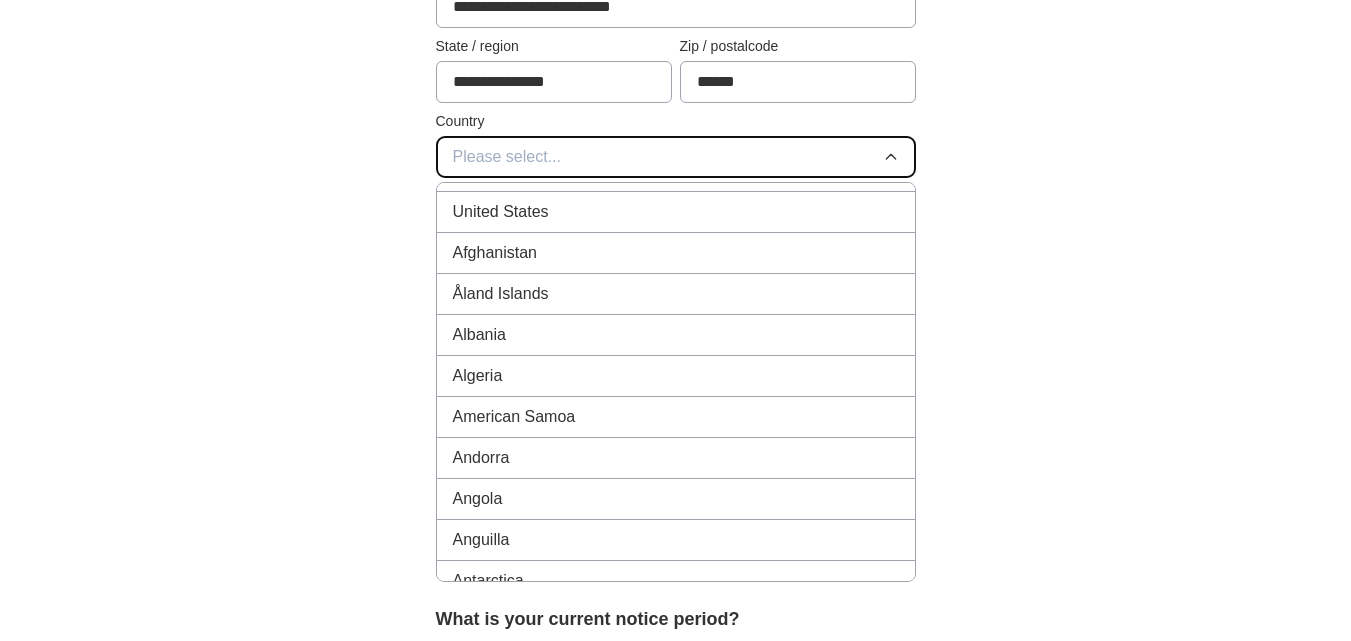 scroll, scrollTop: 0, scrollLeft: 0, axis: both 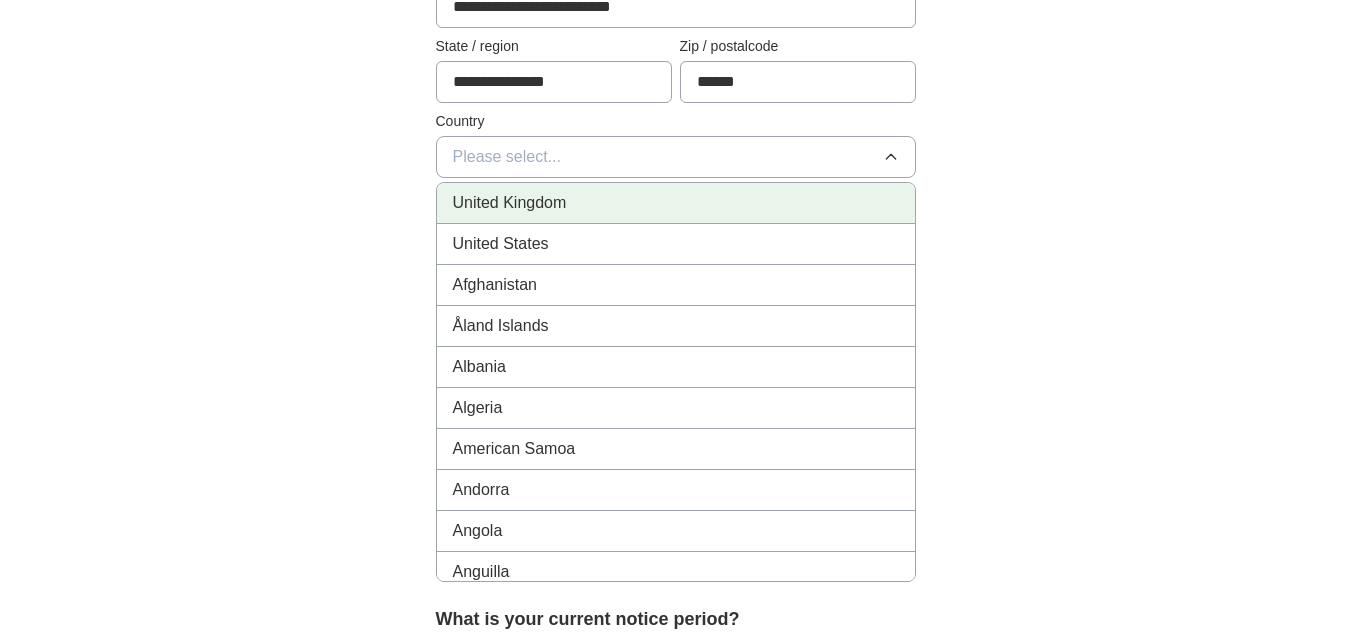 click on "United Kingdom" at bounding box center (510, 203) 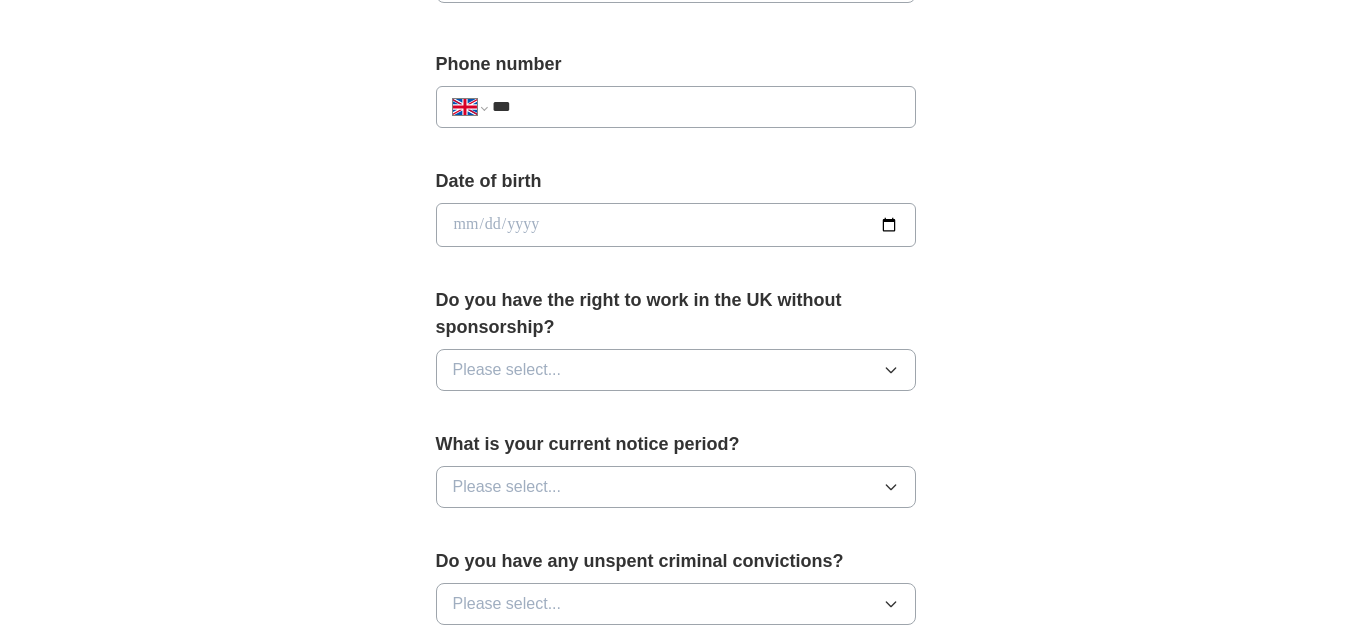 scroll, scrollTop: 800, scrollLeft: 0, axis: vertical 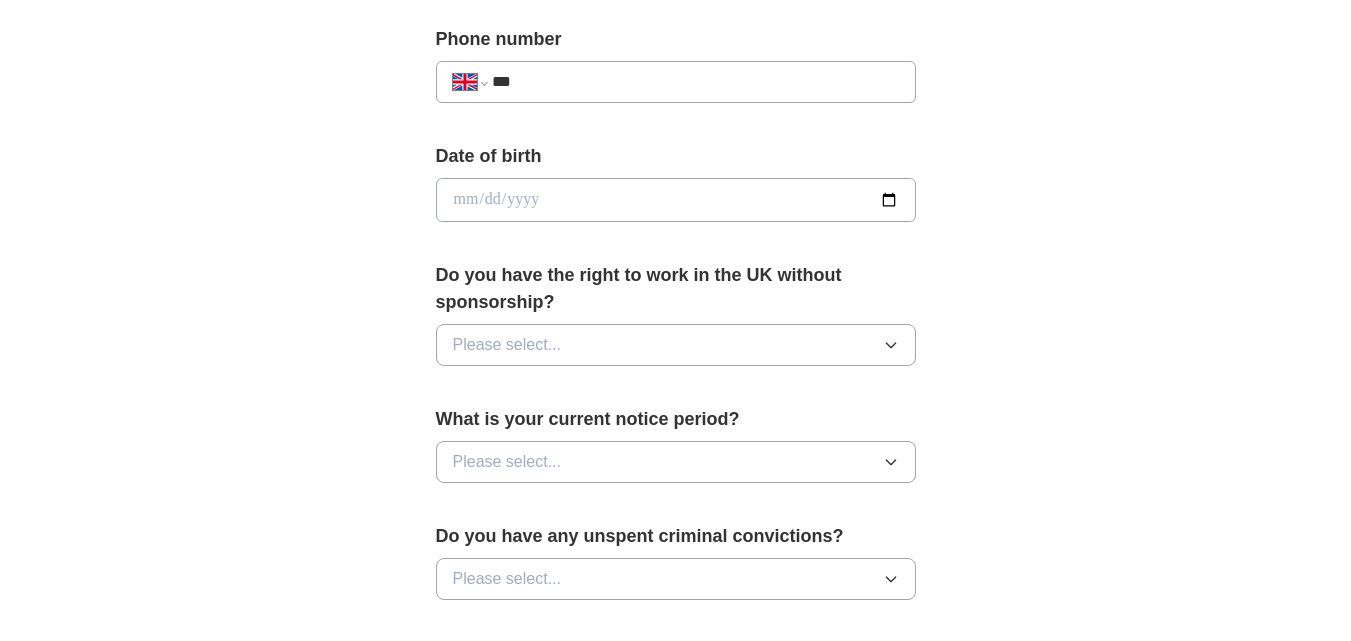 click at bounding box center [676, 200] 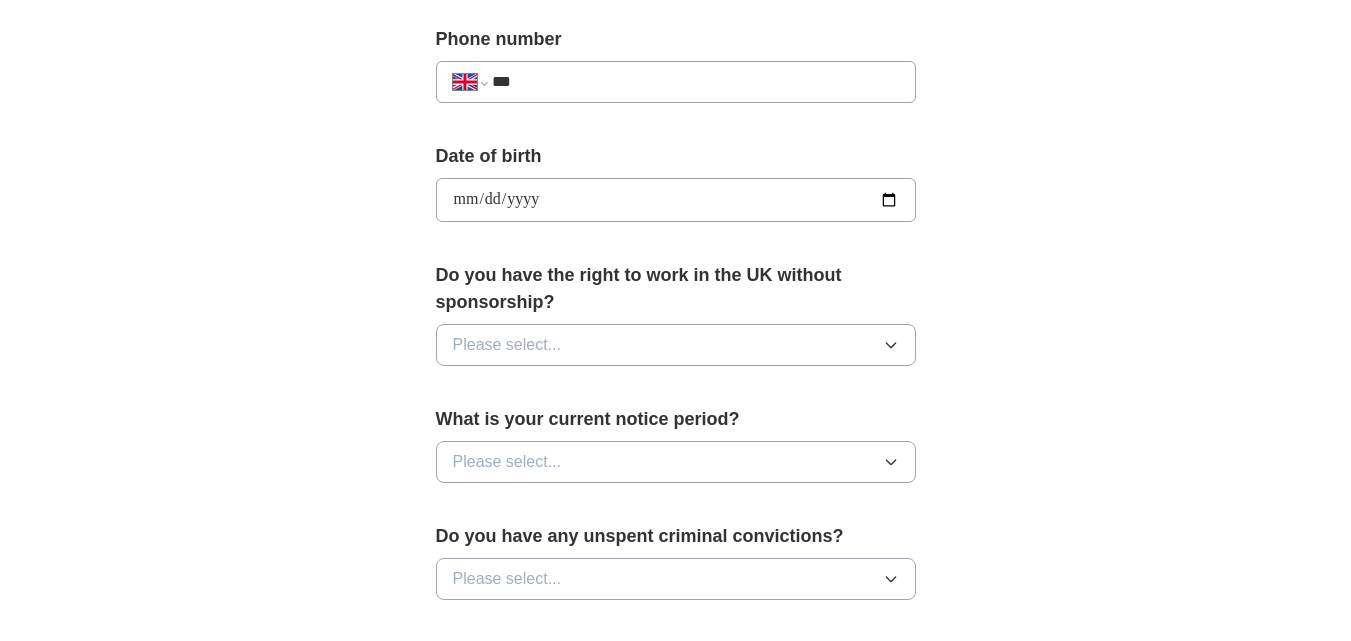 type on "**********" 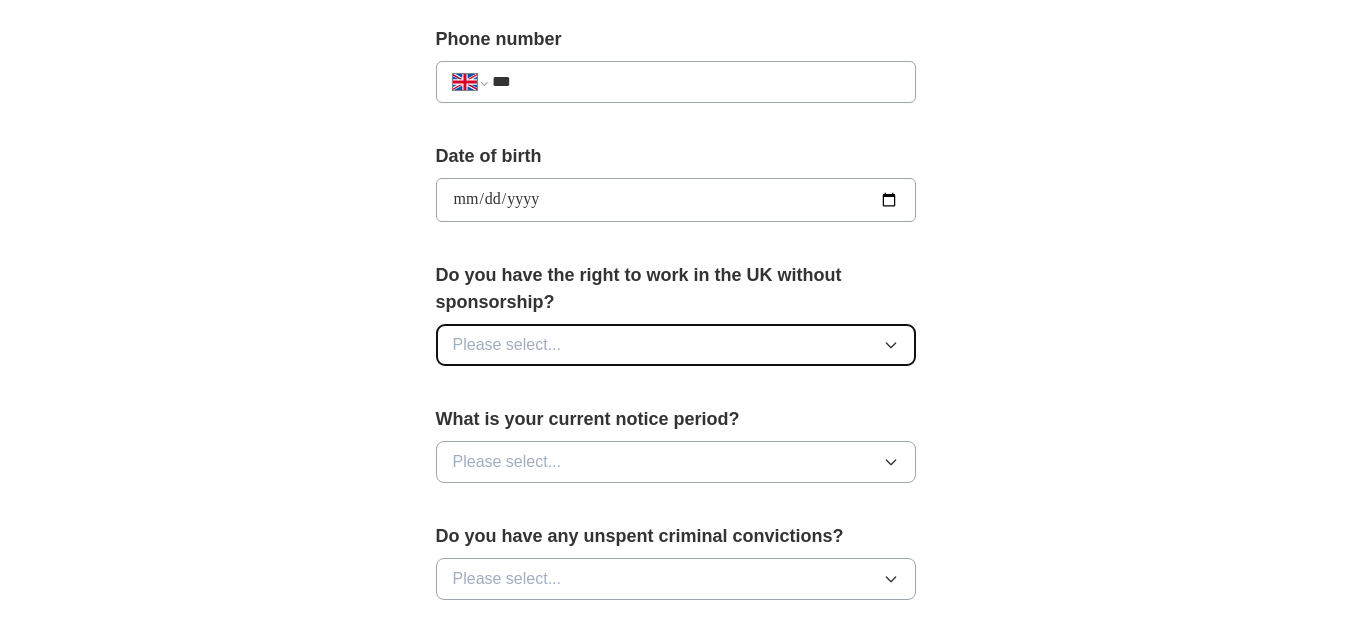 click on "Please select..." at bounding box center (676, 345) 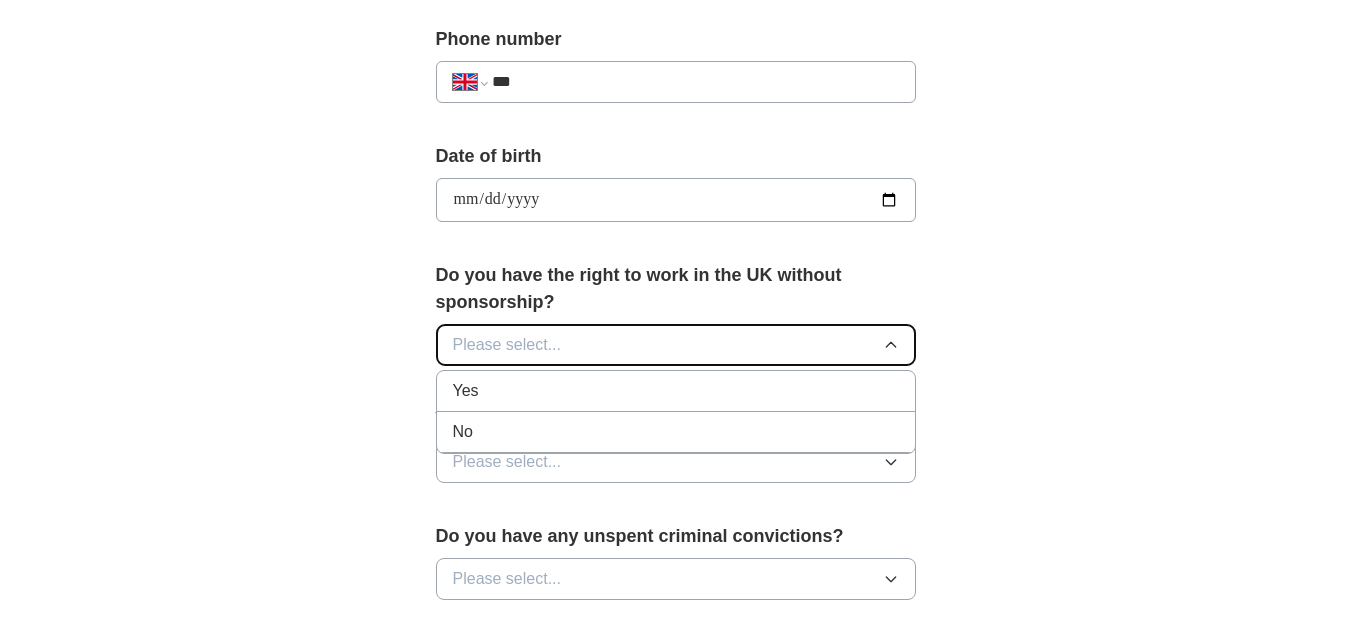 click on "Please select..." at bounding box center [676, 345] 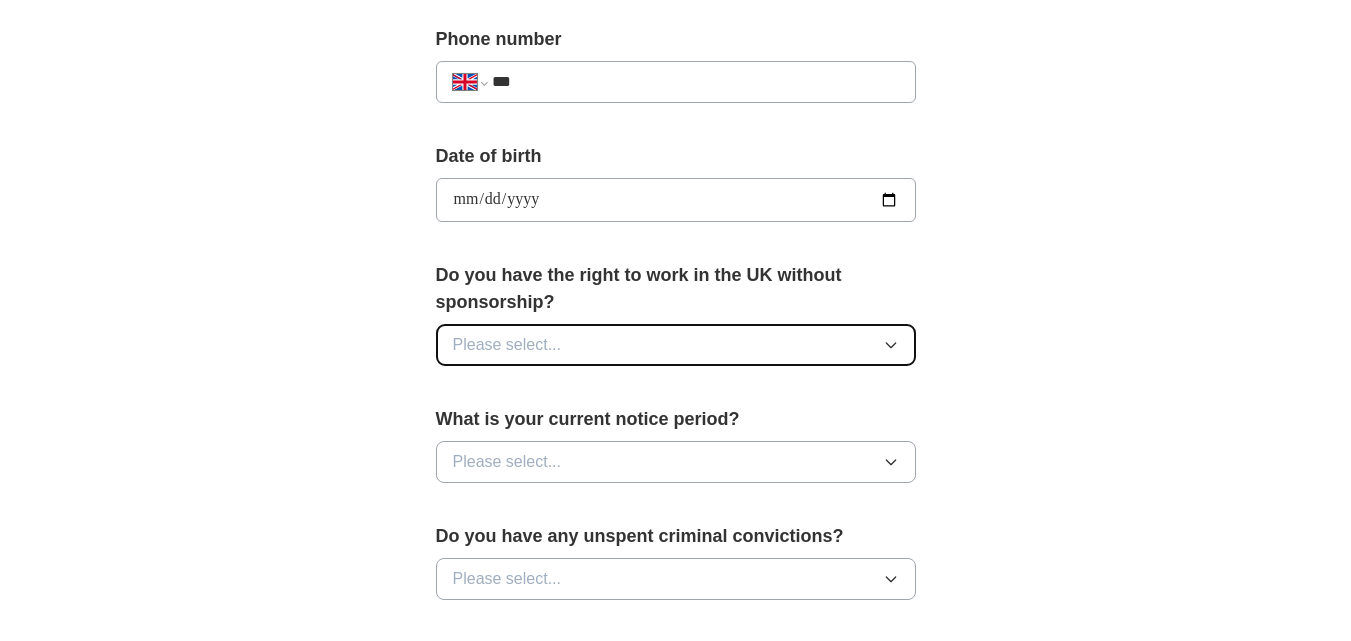 click on "Please select..." at bounding box center [676, 345] 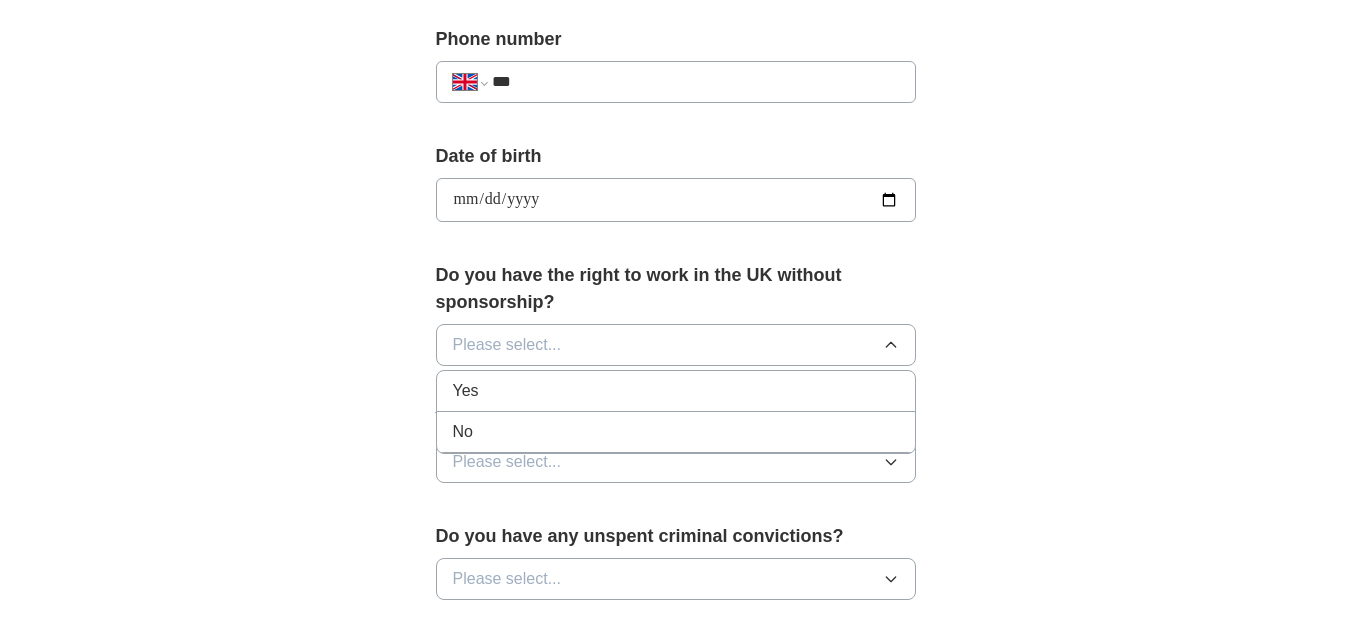 click on "Yes" at bounding box center [676, 391] 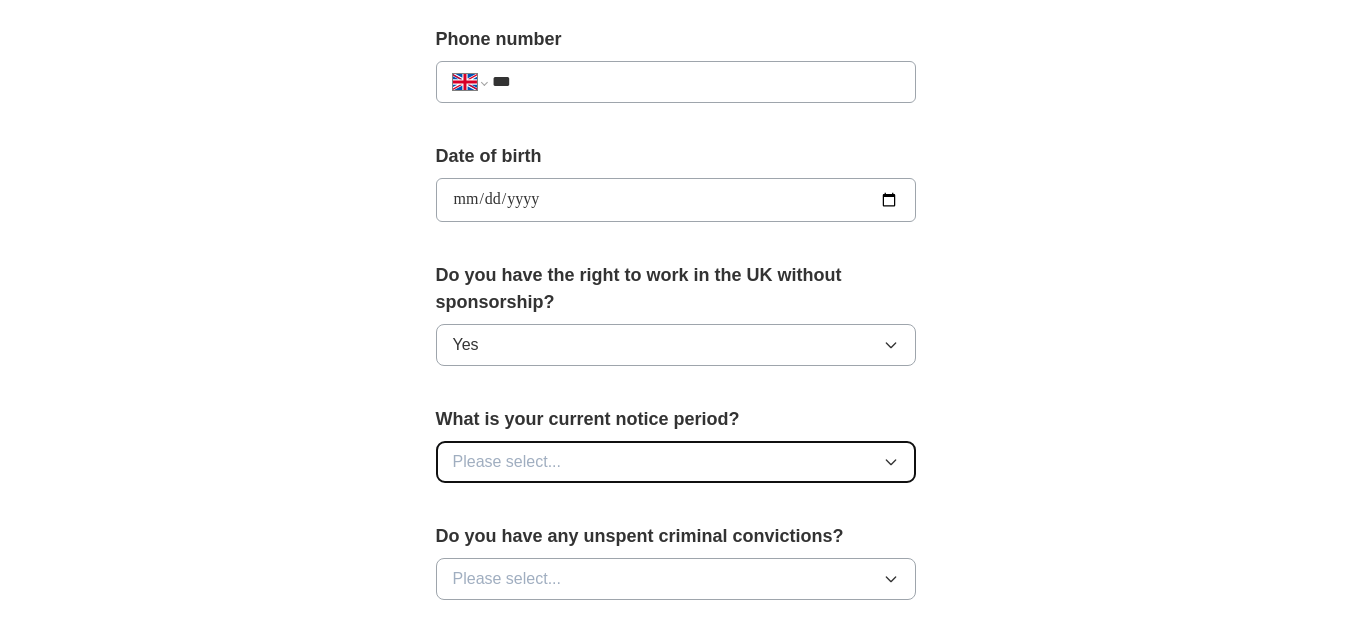 click on "Please select..." at bounding box center (676, 462) 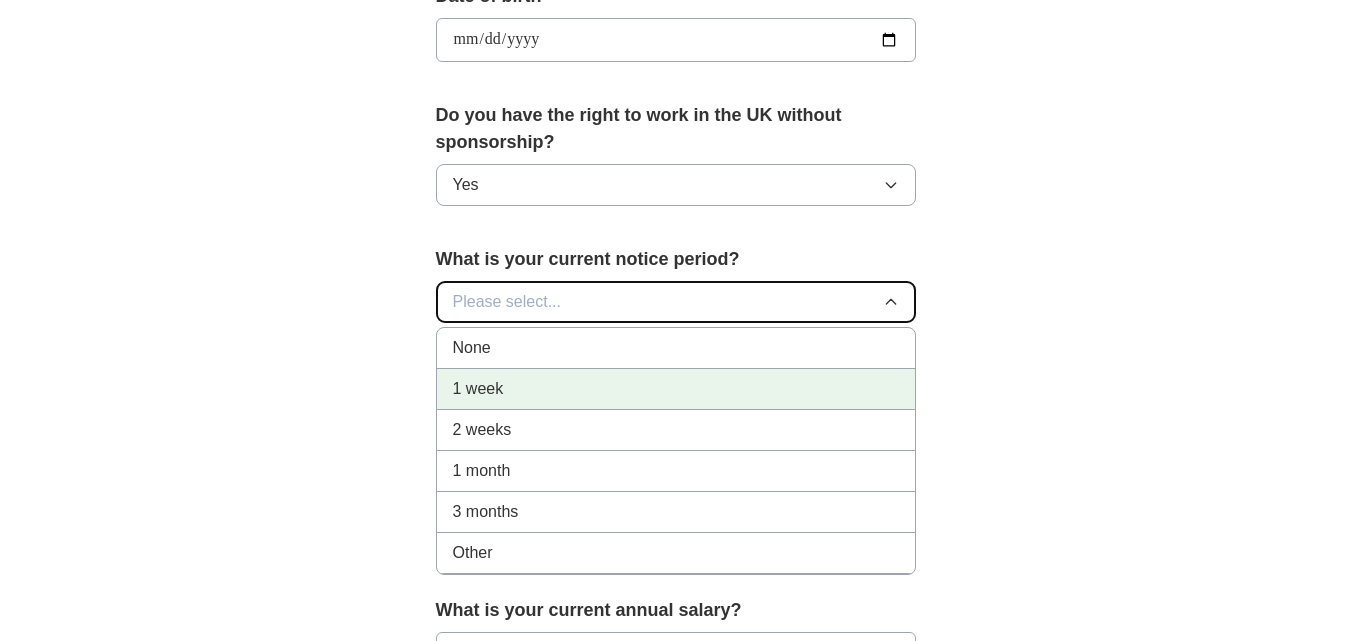 scroll, scrollTop: 1000, scrollLeft: 0, axis: vertical 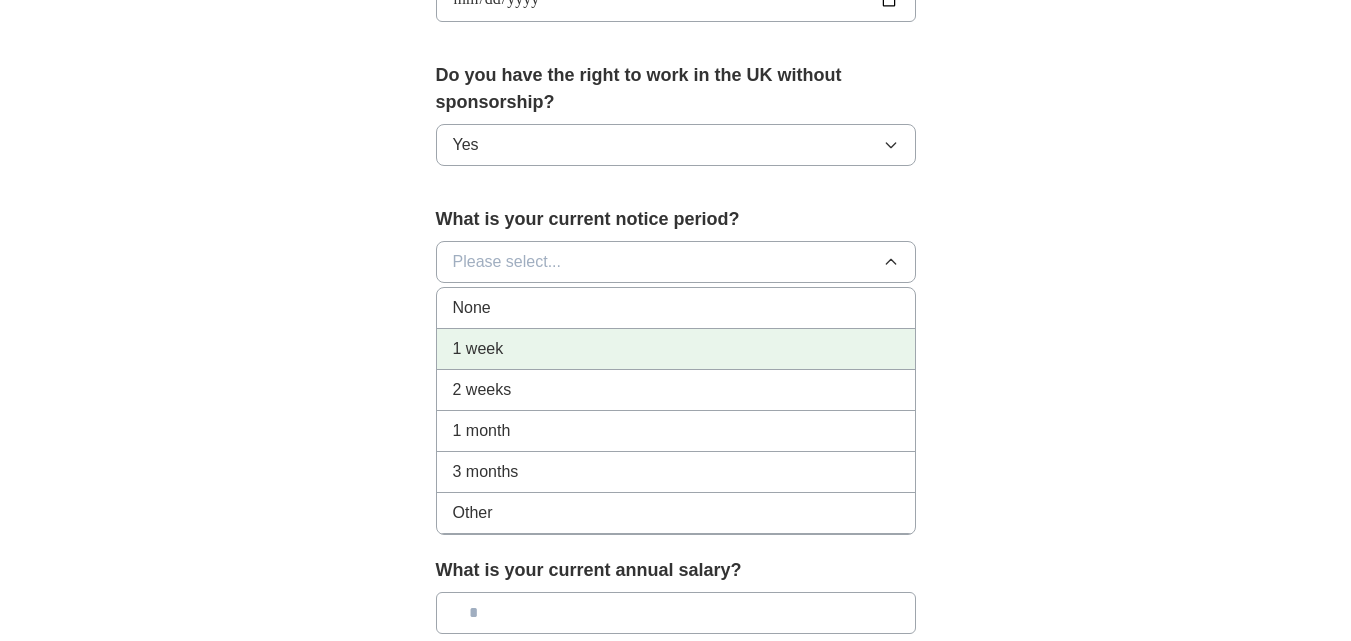 click on "1 week" at bounding box center [676, 349] 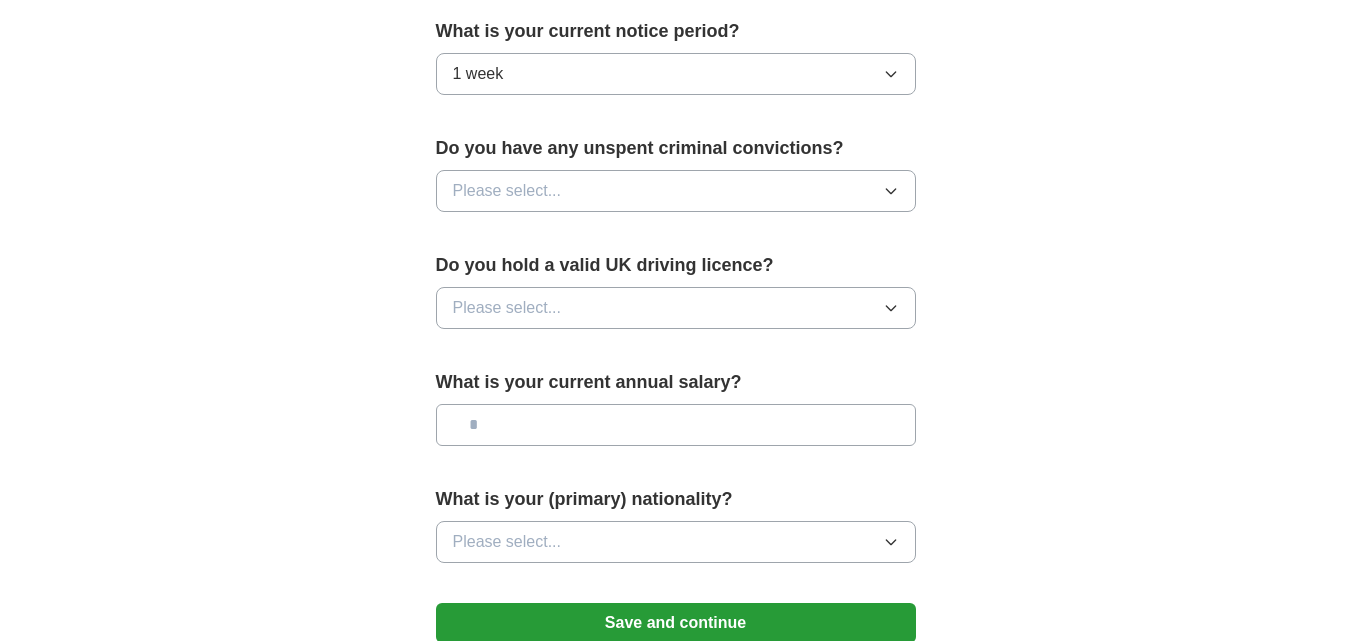 scroll, scrollTop: 1200, scrollLeft: 0, axis: vertical 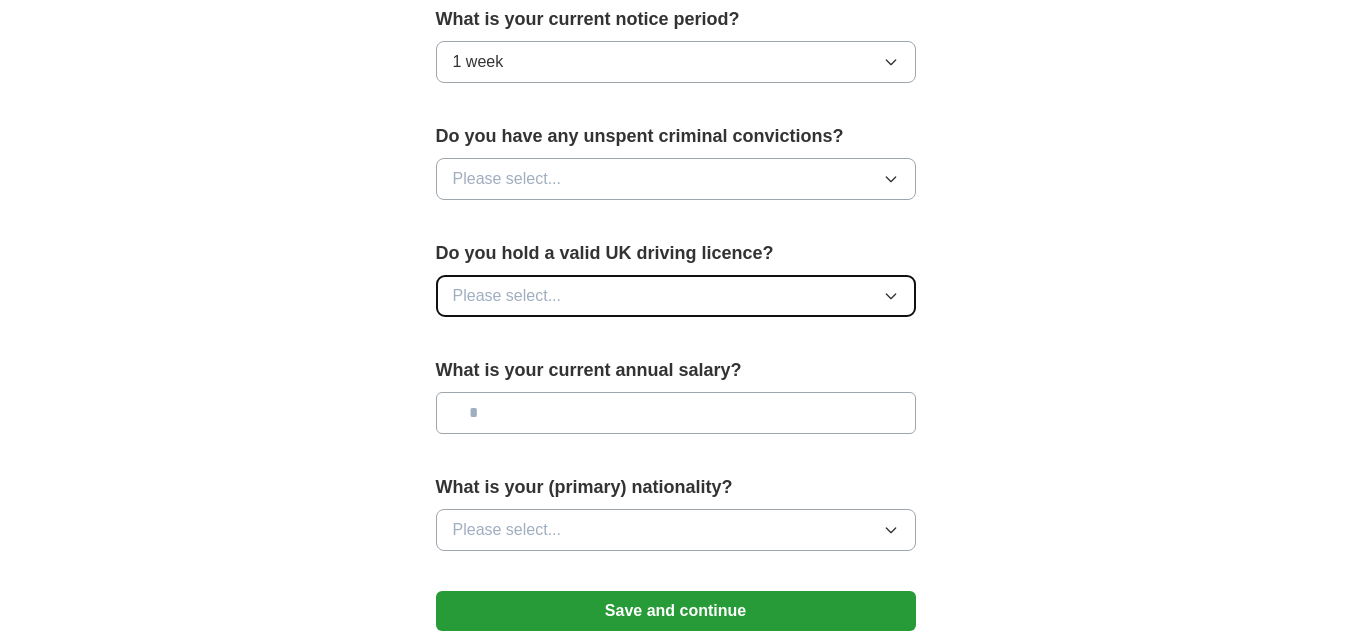 click on "Please select..." at bounding box center (507, 296) 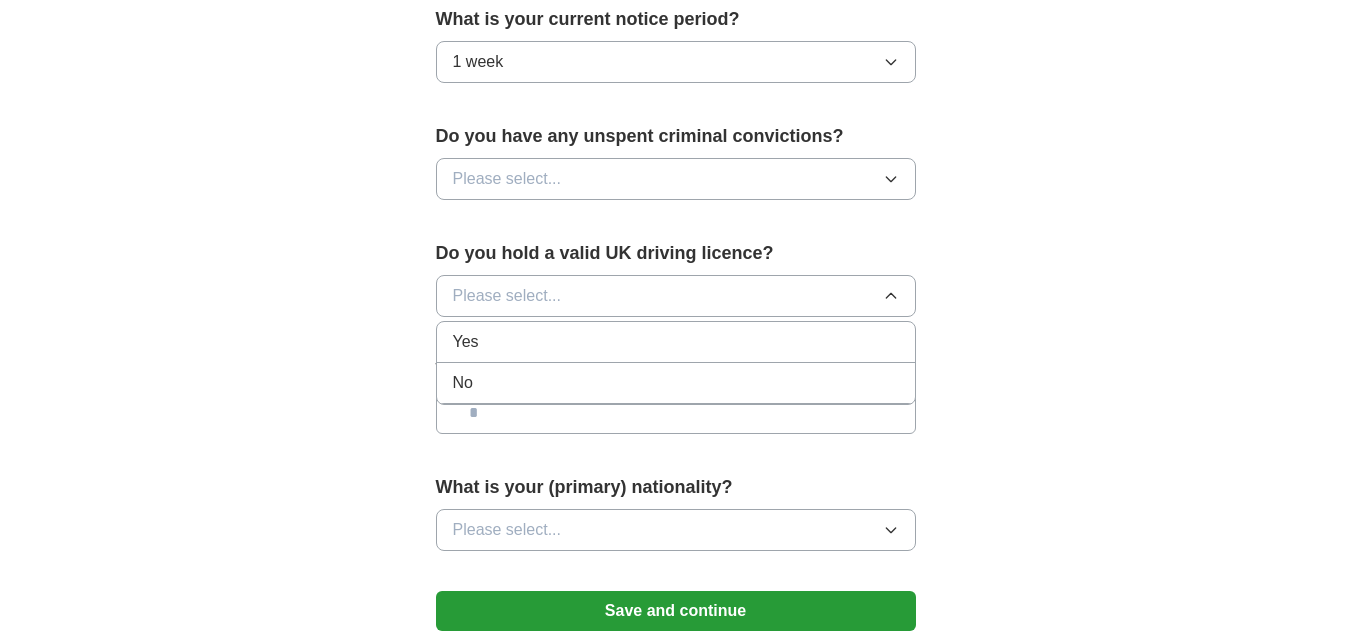 click on "No" at bounding box center [676, 383] 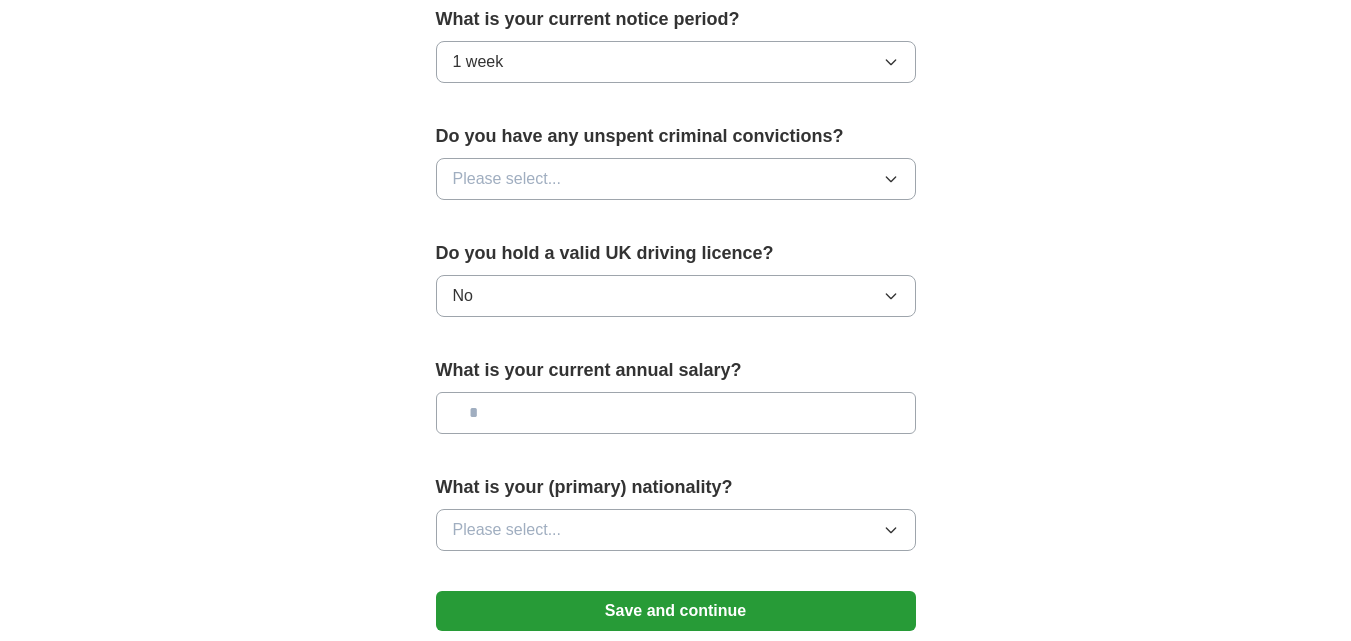click at bounding box center [676, 413] 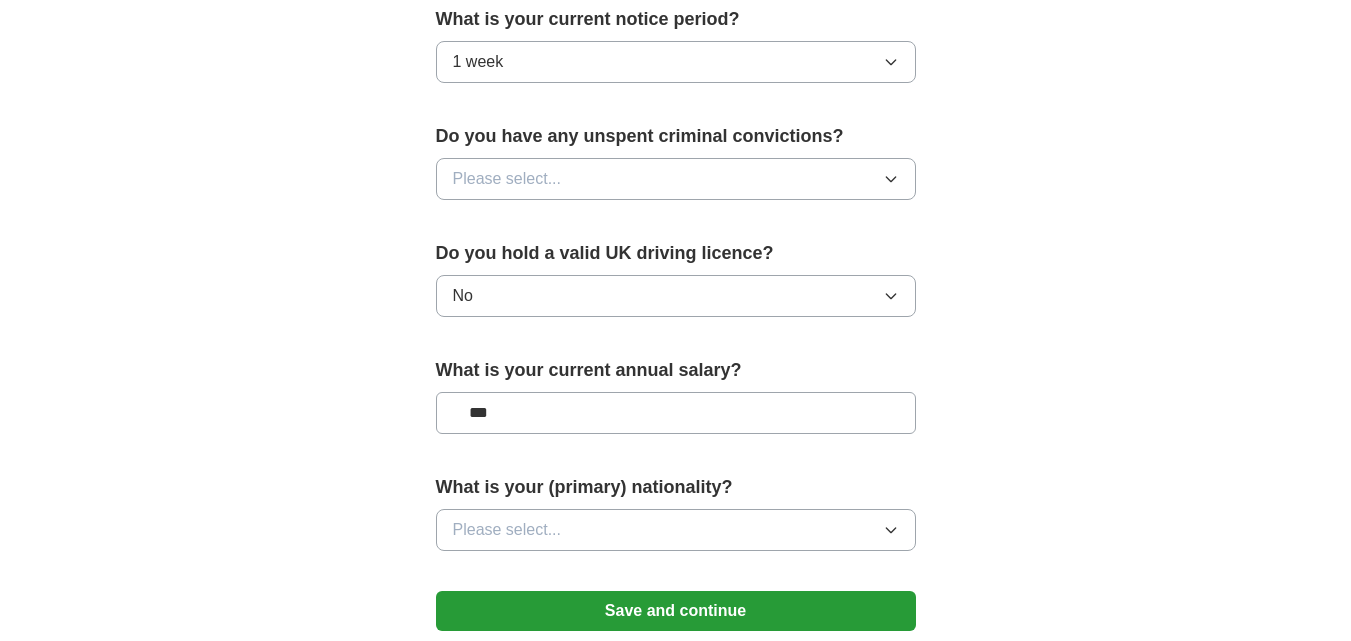 type on "***" 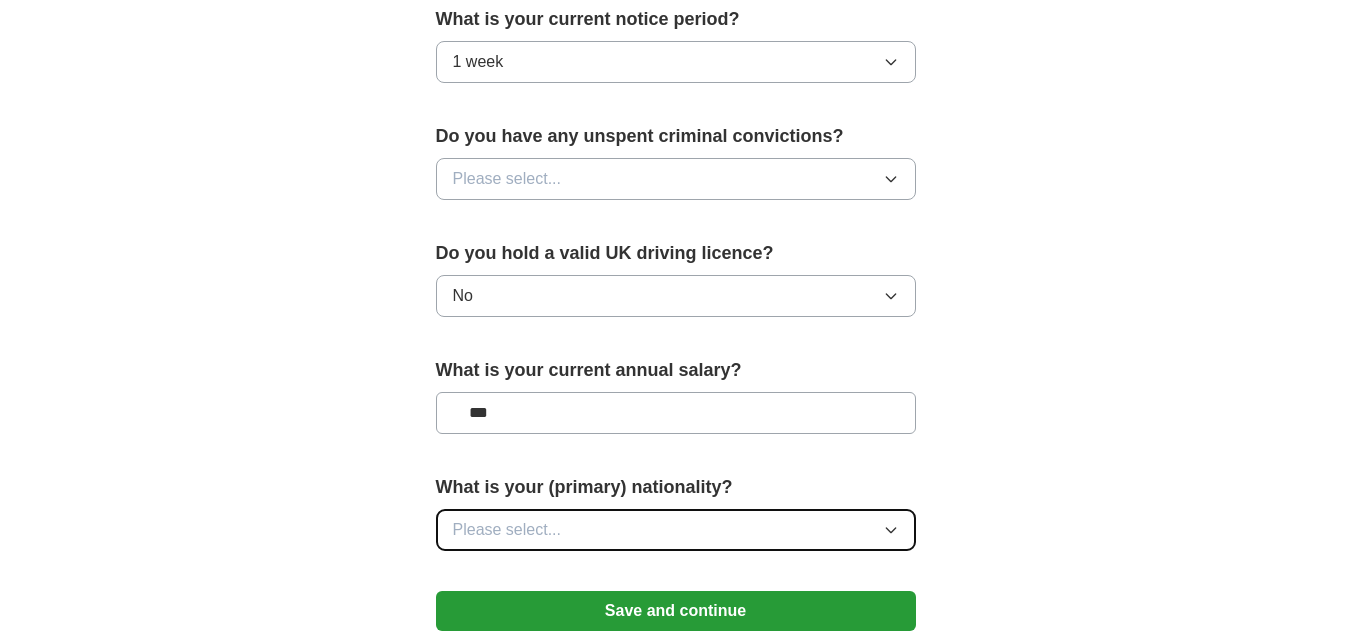 click on "Please select..." at bounding box center (676, 530) 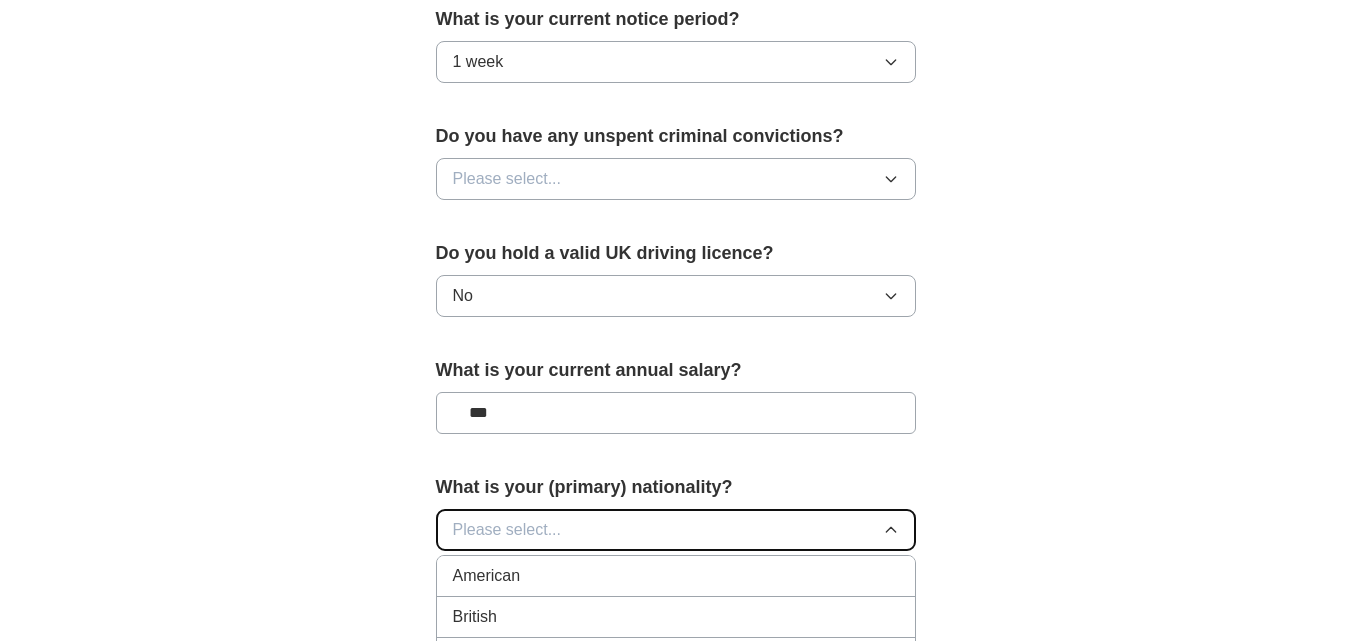 type 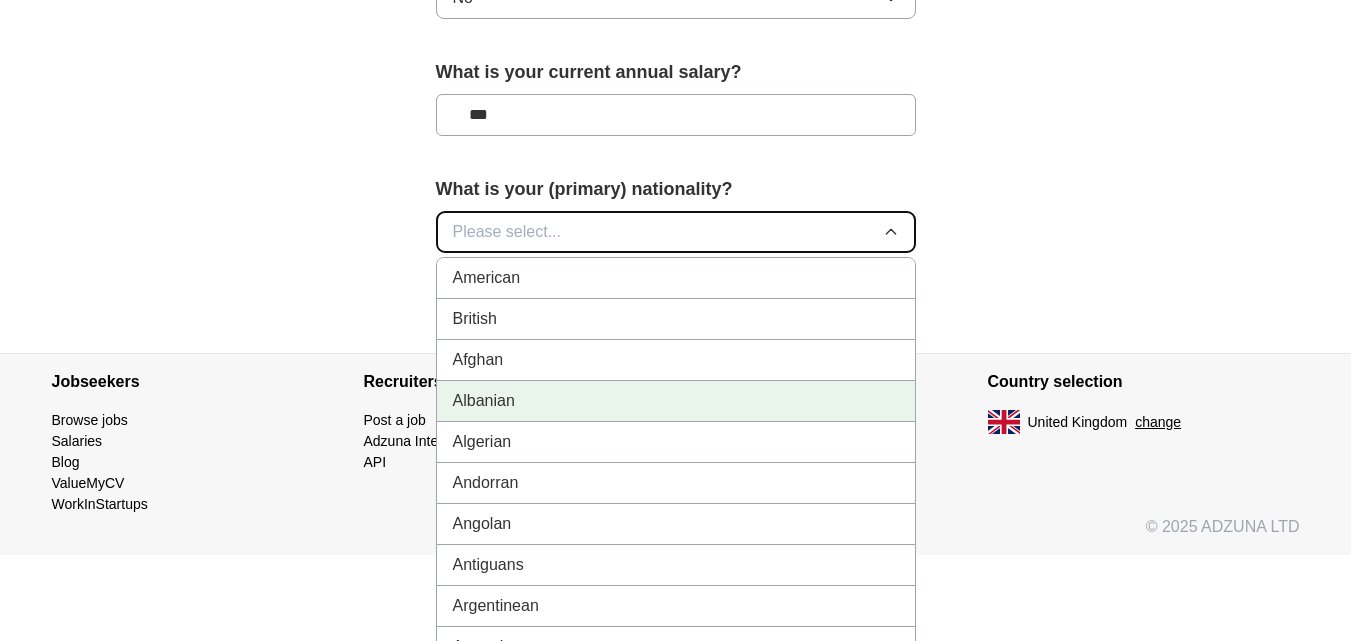 scroll, scrollTop: 1500, scrollLeft: 0, axis: vertical 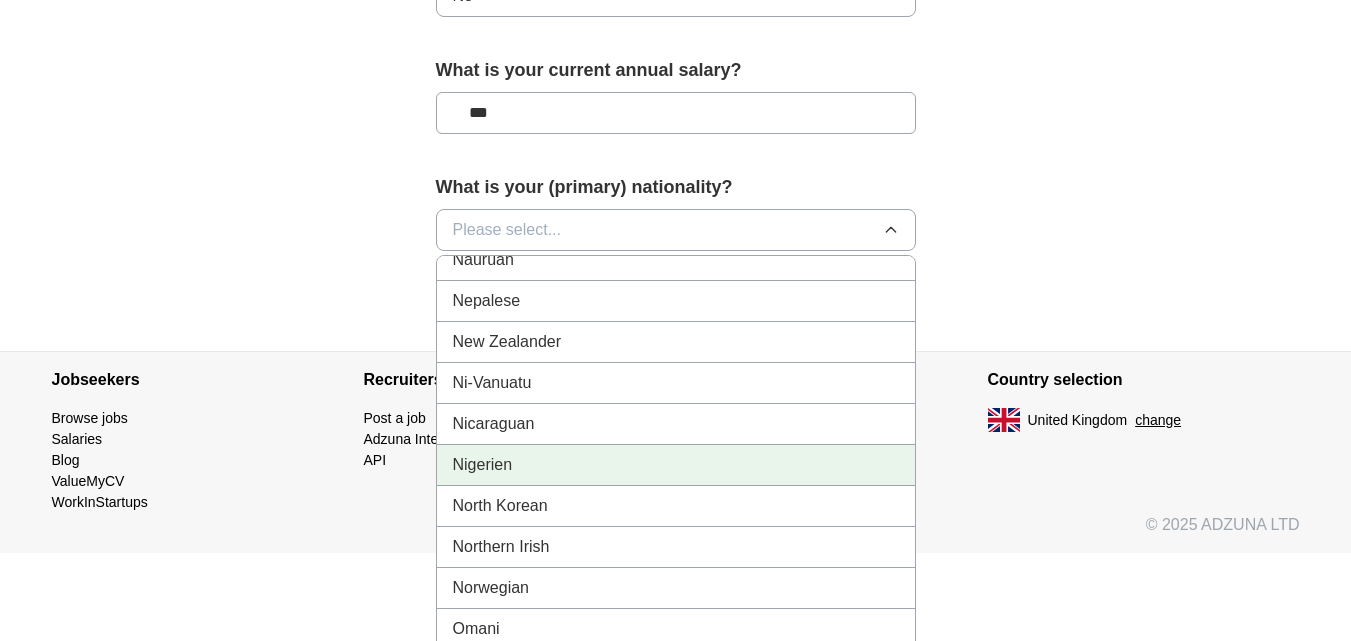 click on "Nigerien" at bounding box center (676, 465) 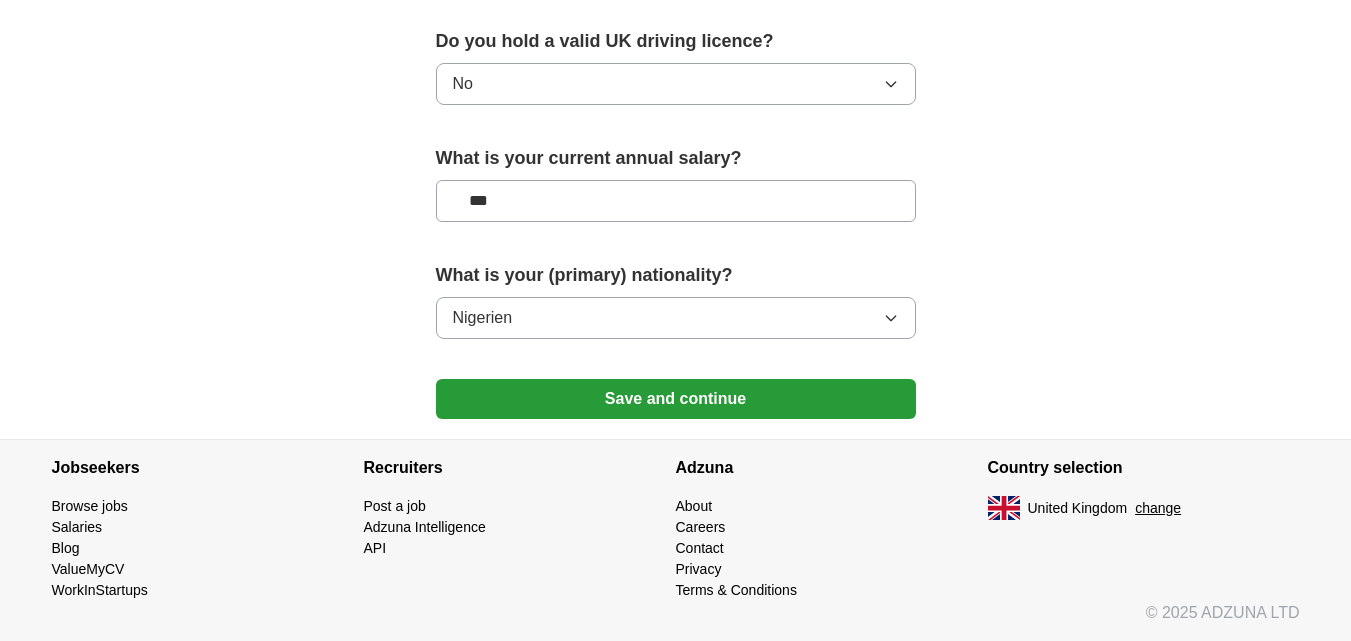 scroll, scrollTop: 1412, scrollLeft: 0, axis: vertical 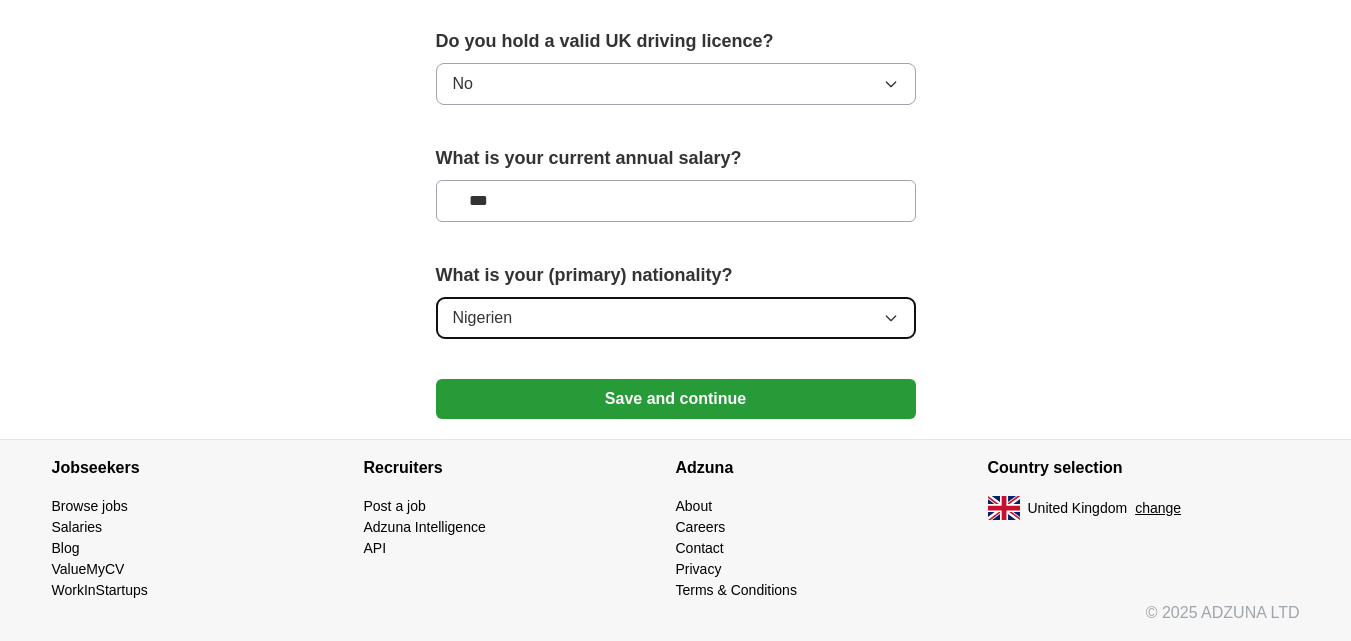click on "Nigerien" at bounding box center [676, 318] 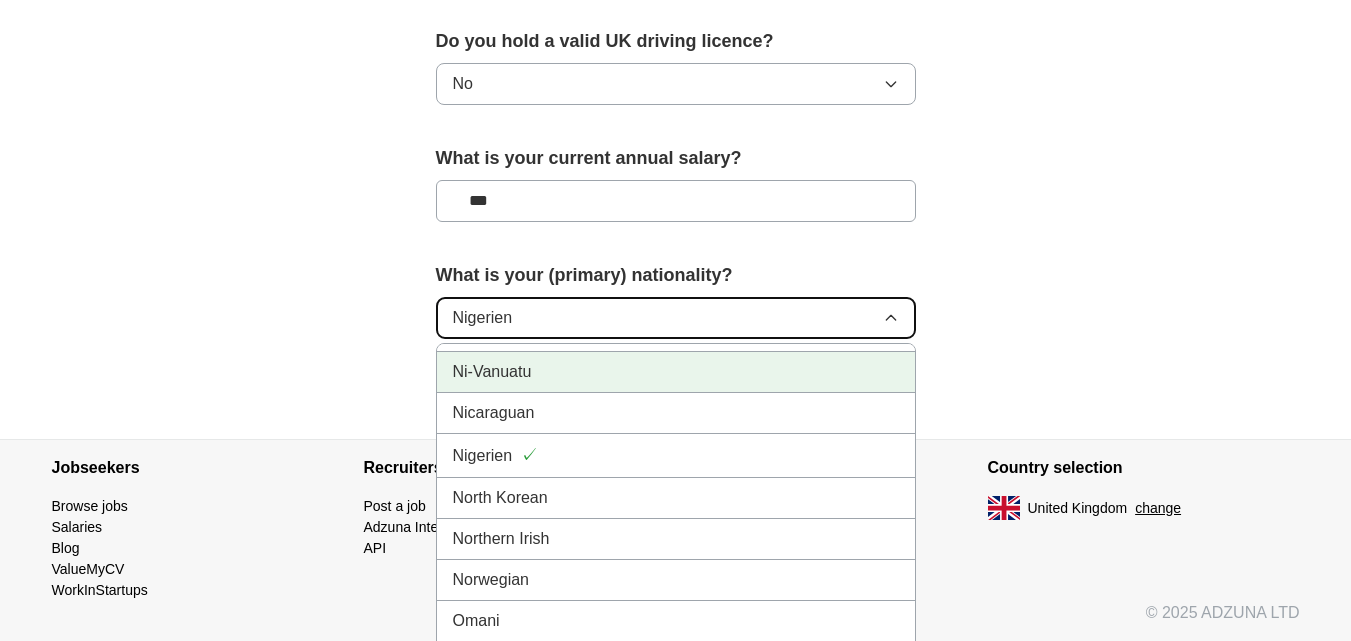 scroll, scrollTop: 5200, scrollLeft: 0, axis: vertical 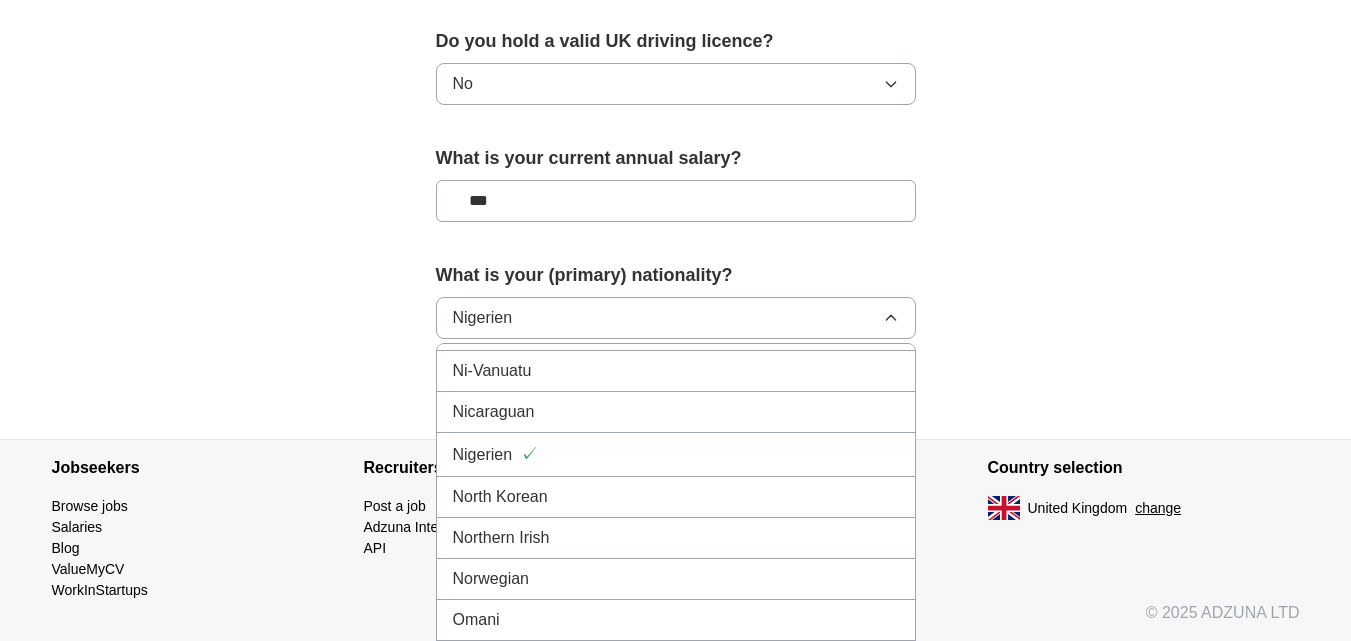 click on "**********" at bounding box center (676, -456) 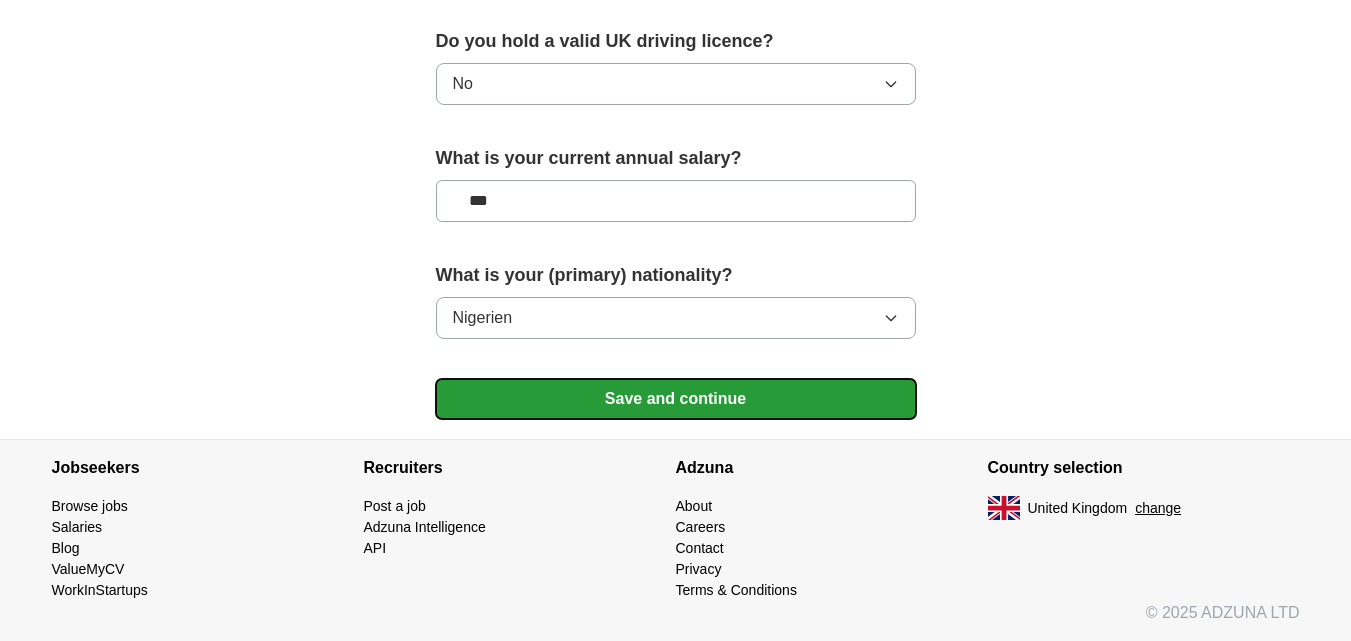 click on "Save and continue" at bounding box center (676, 399) 